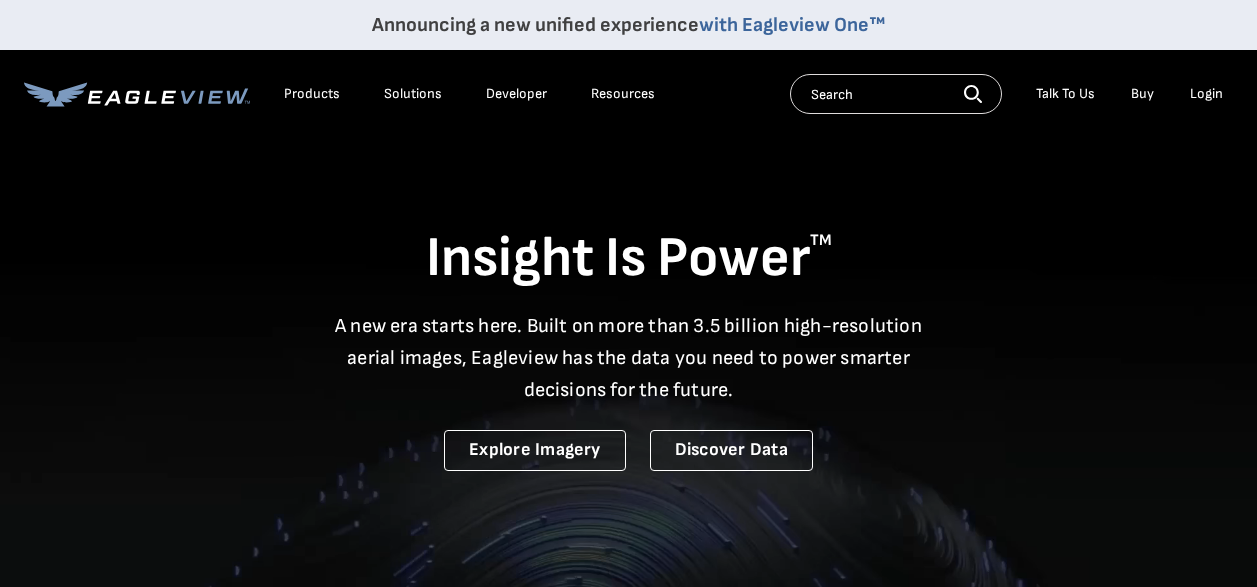 scroll, scrollTop: 0, scrollLeft: 0, axis: both 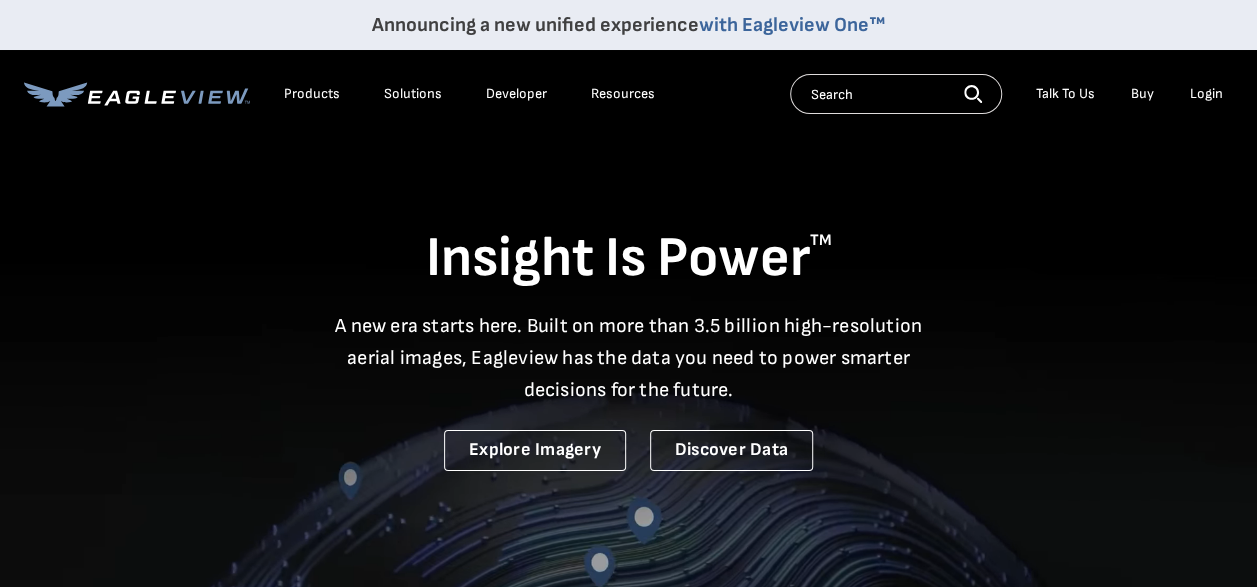 click on "Login" at bounding box center (1206, 94) 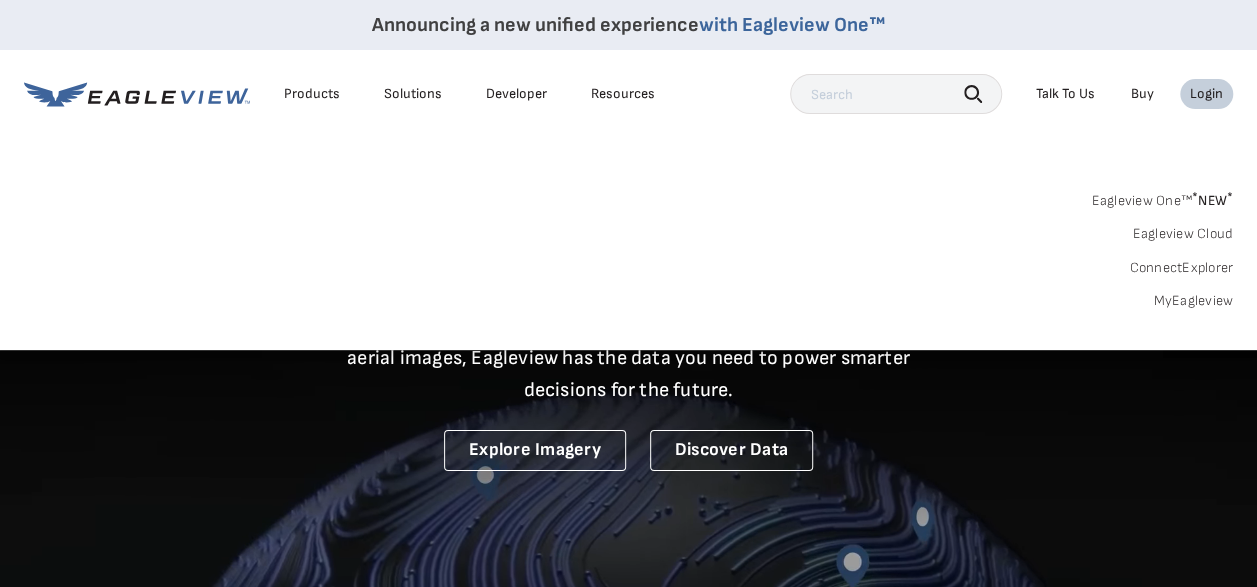 click on "MyEagleview" at bounding box center (1193, 301) 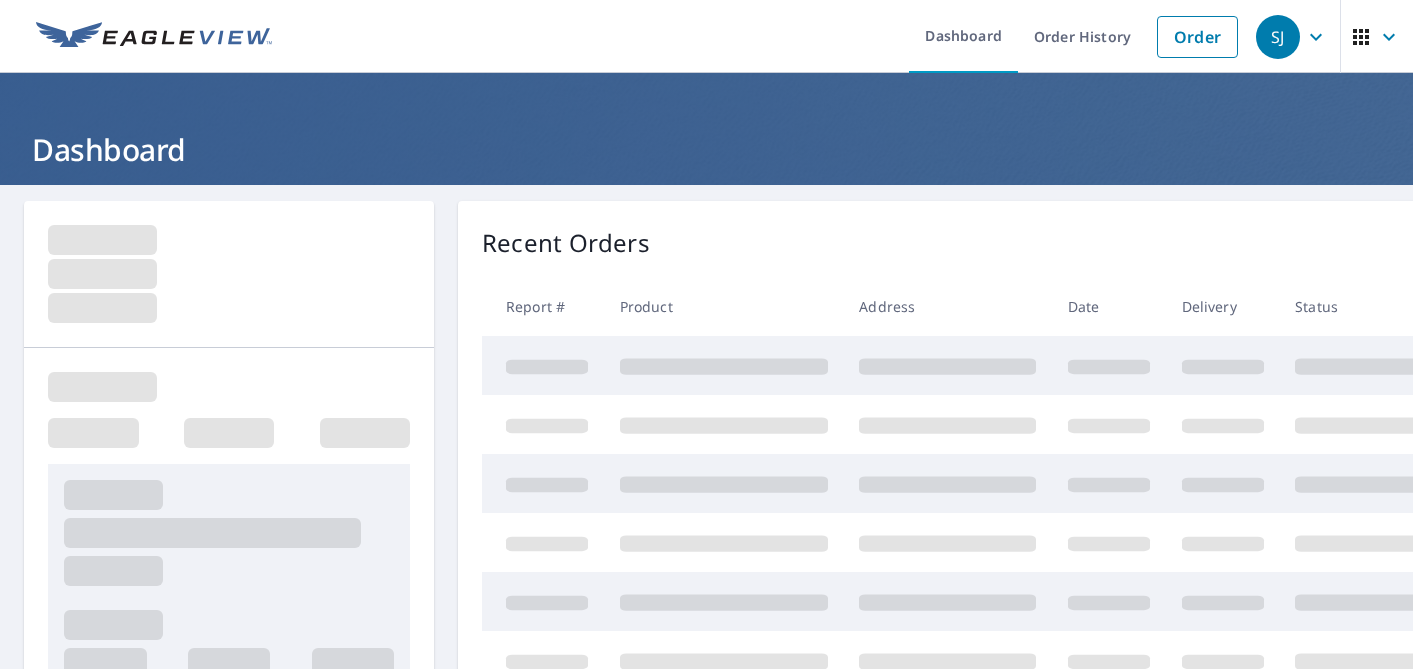 scroll, scrollTop: 0, scrollLeft: 0, axis: both 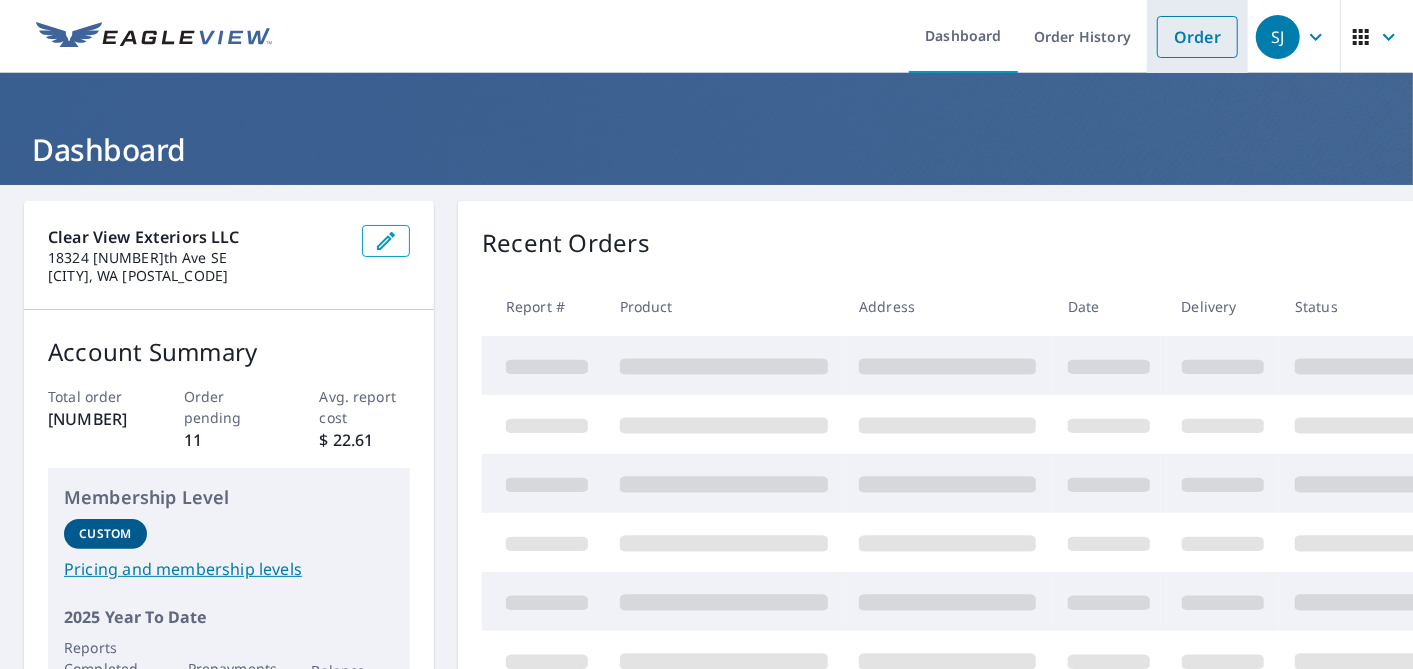 click on "Order" at bounding box center (1197, 37) 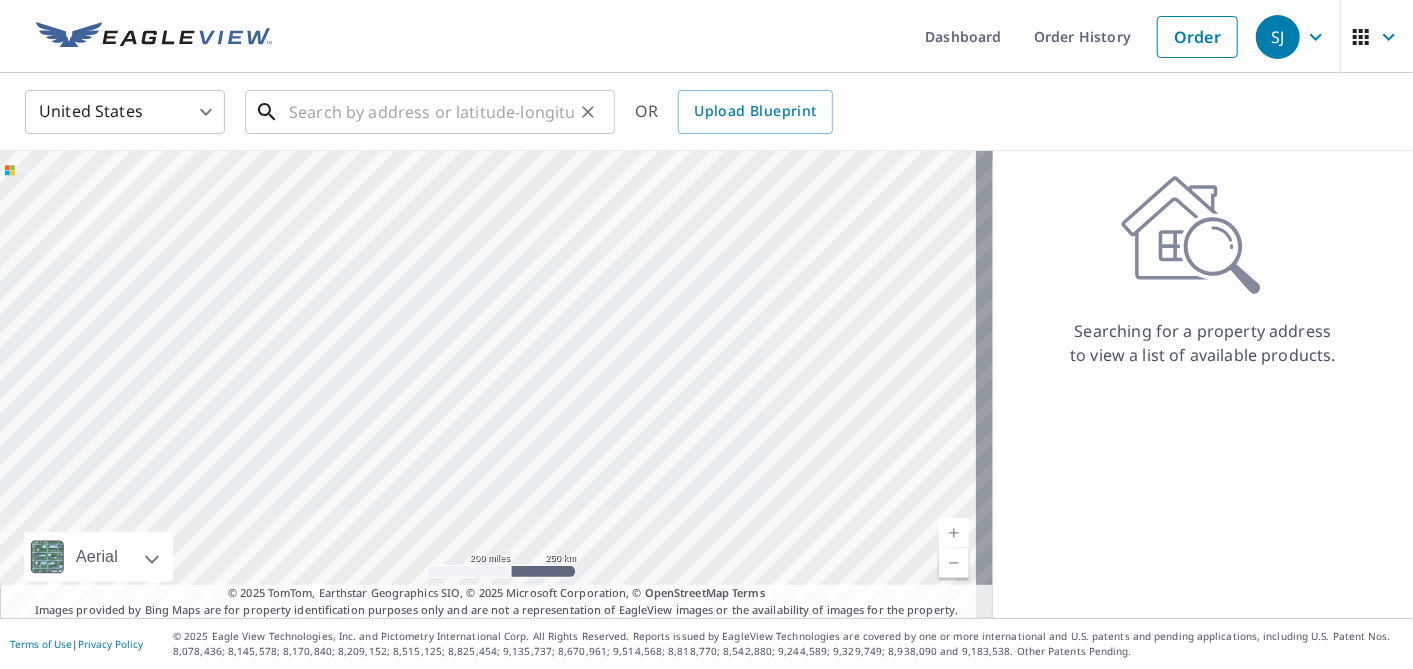 click at bounding box center [431, 112] 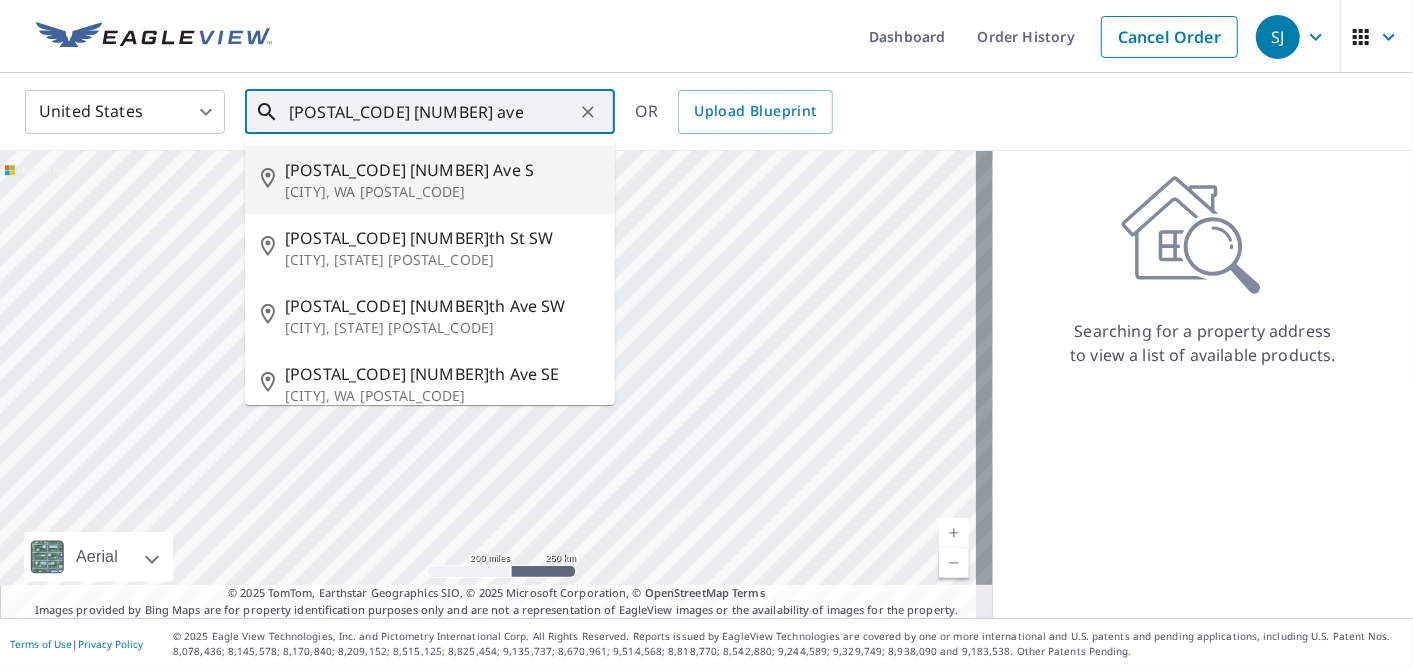 click on "[POSTAL_CODE] [NUMBER] Ave S" at bounding box center [442, 170] 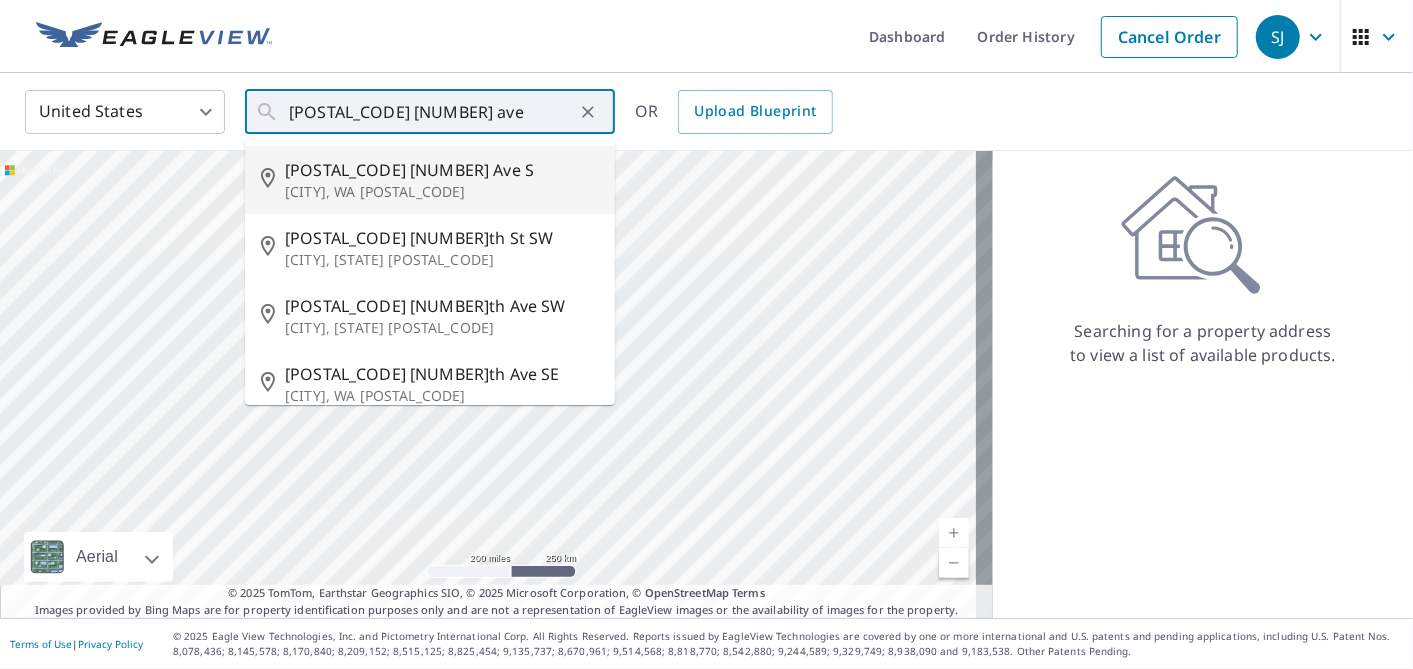 type on "[POSTAL_CODE] [NUMBER] Ave S [CITY], WA [POSTAL_CODE]" 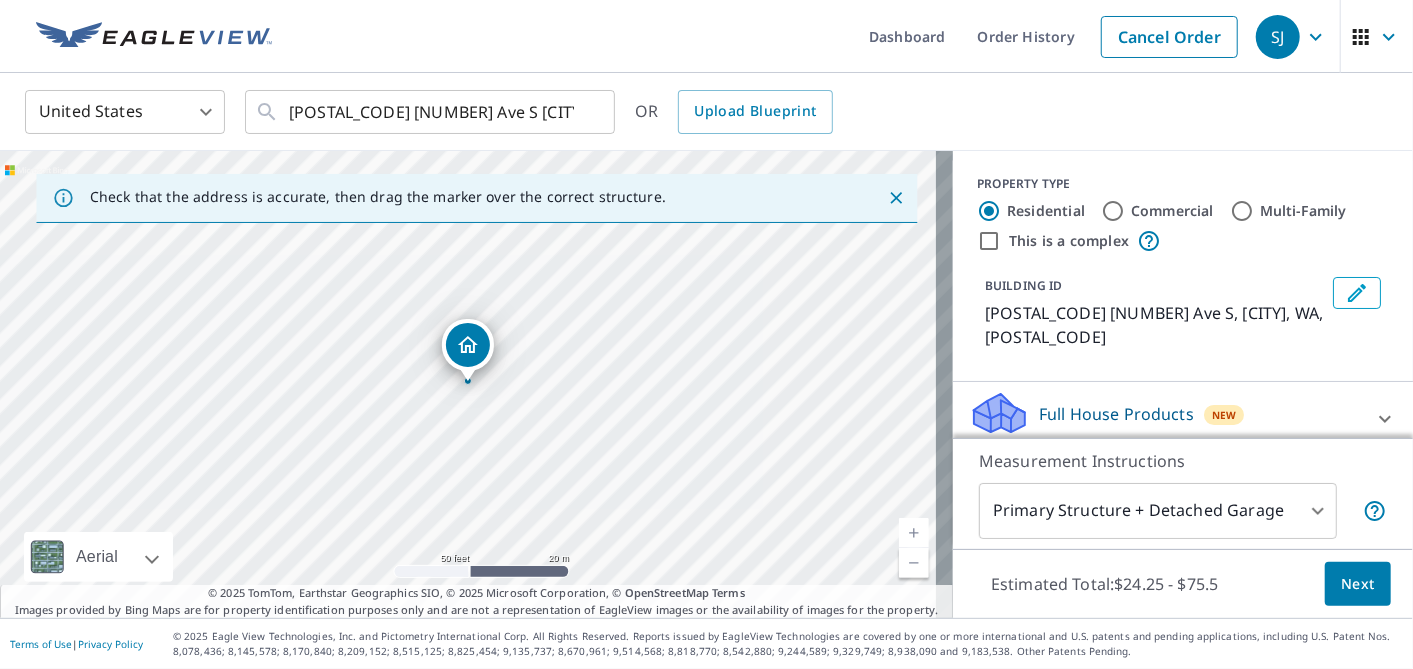 scroll, scrollTop: 234, scrollLeft: 0, axis: vertical 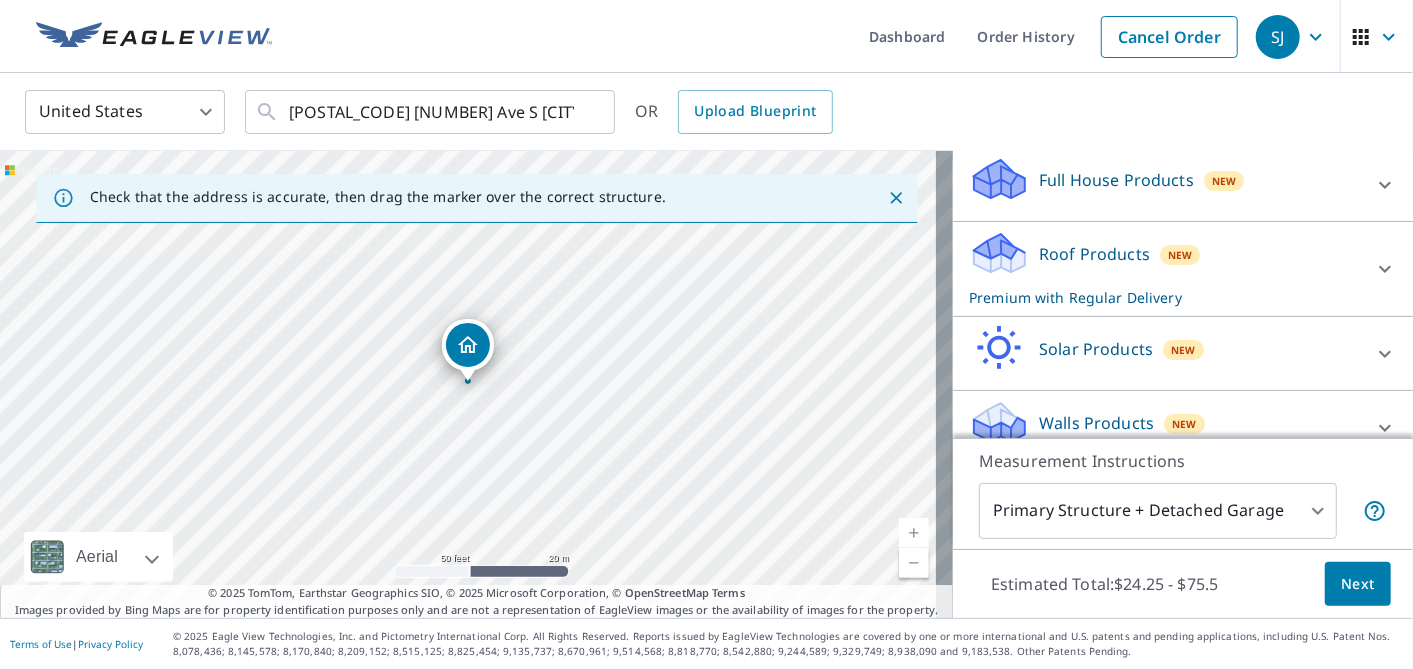 click on "Roof Products New Premium with Regular Delivery Premium $24.25 - $75.5 Delivery Regular $0 8 ​ QuickSquares™ $18 Gutter $13.75 Bid Perfect™ $18" at bounding box center [1183, 269] 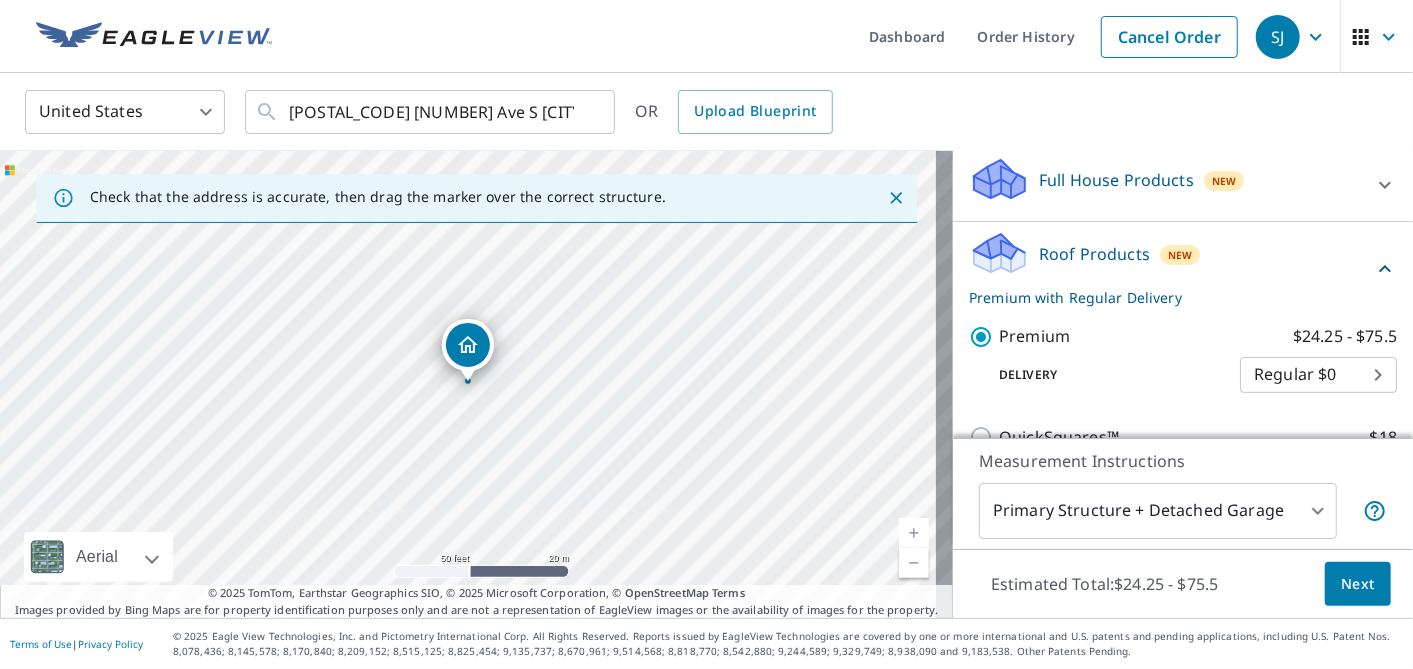scroll, scrollTop: 505, scrollLeft: 0, axis: vertical 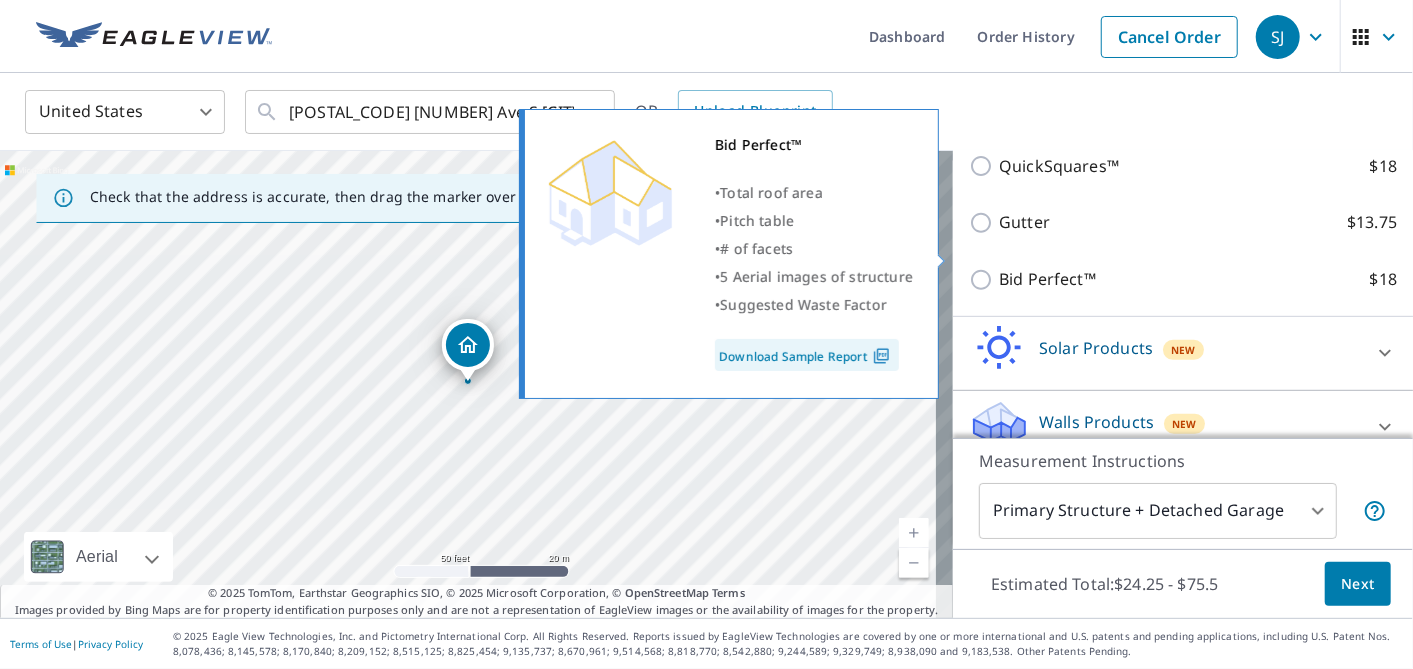 click on "Bid Perfect™" at bounding box center [1047, 279] 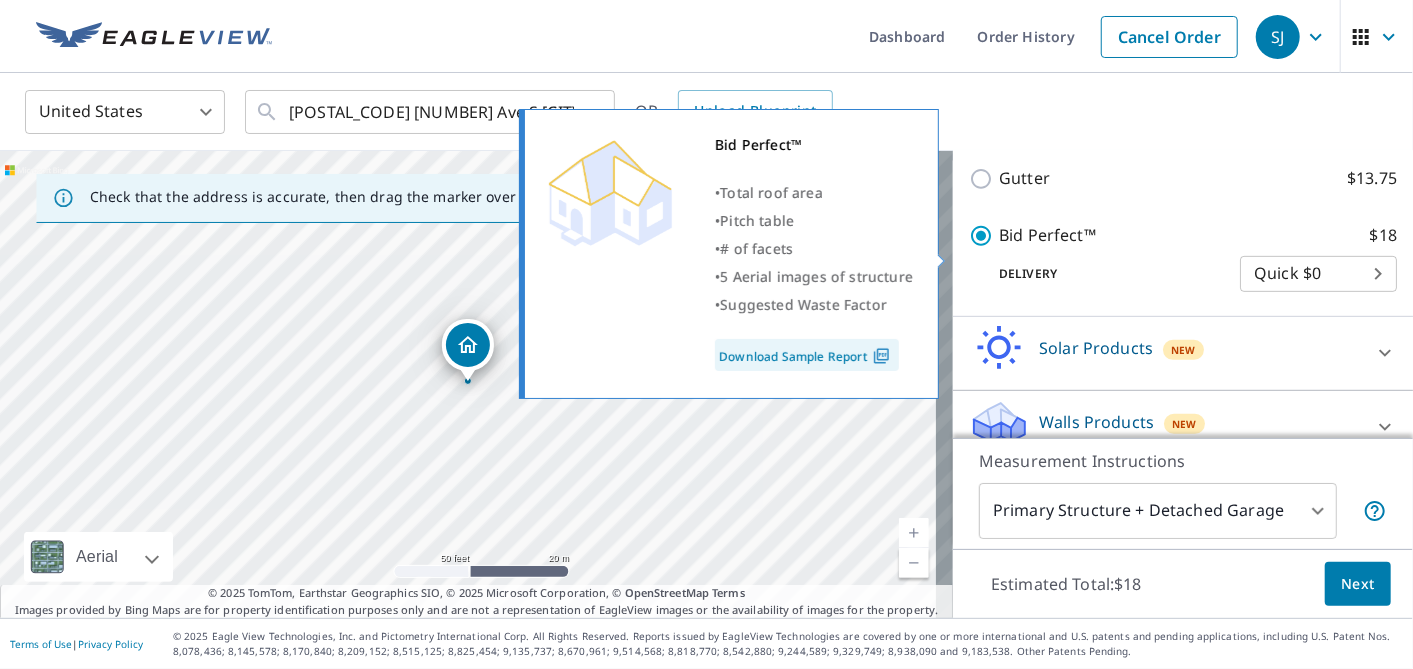 scroll, scrollTop: 462, scrollLeft: 0, axis: vertical 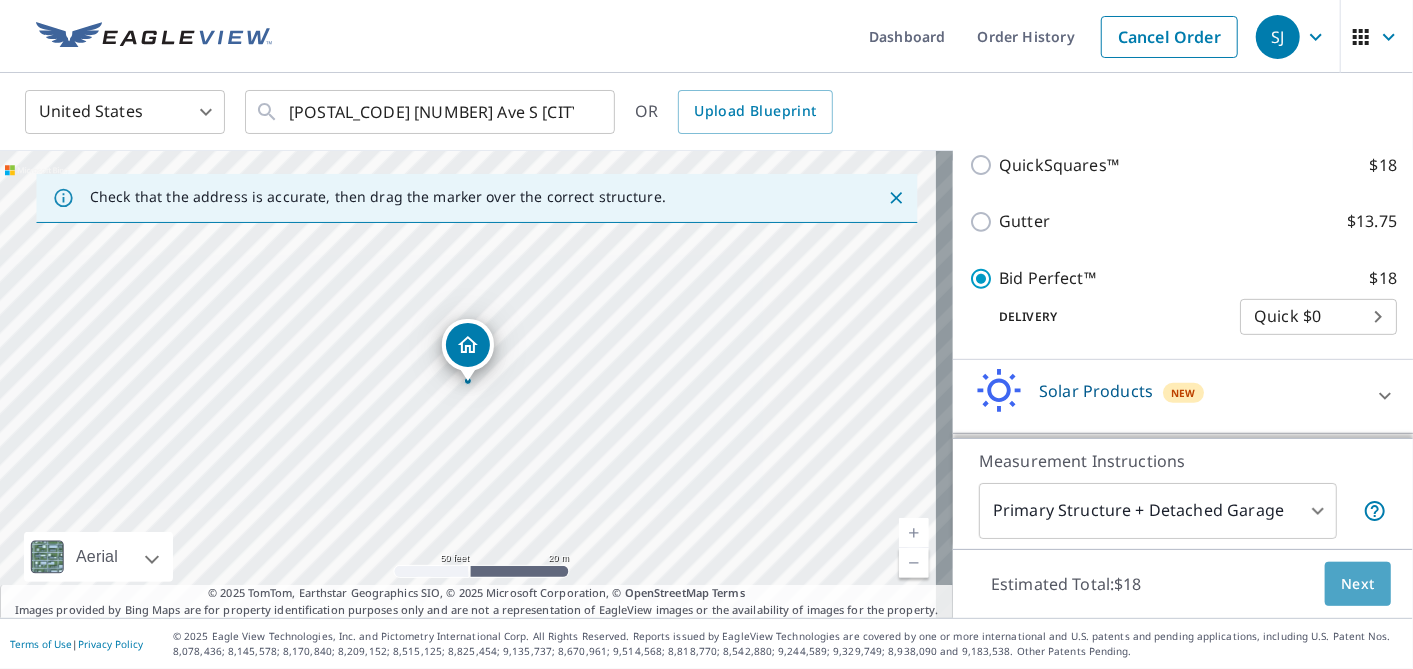 click on "Next" at bounding box center [1358, 584] 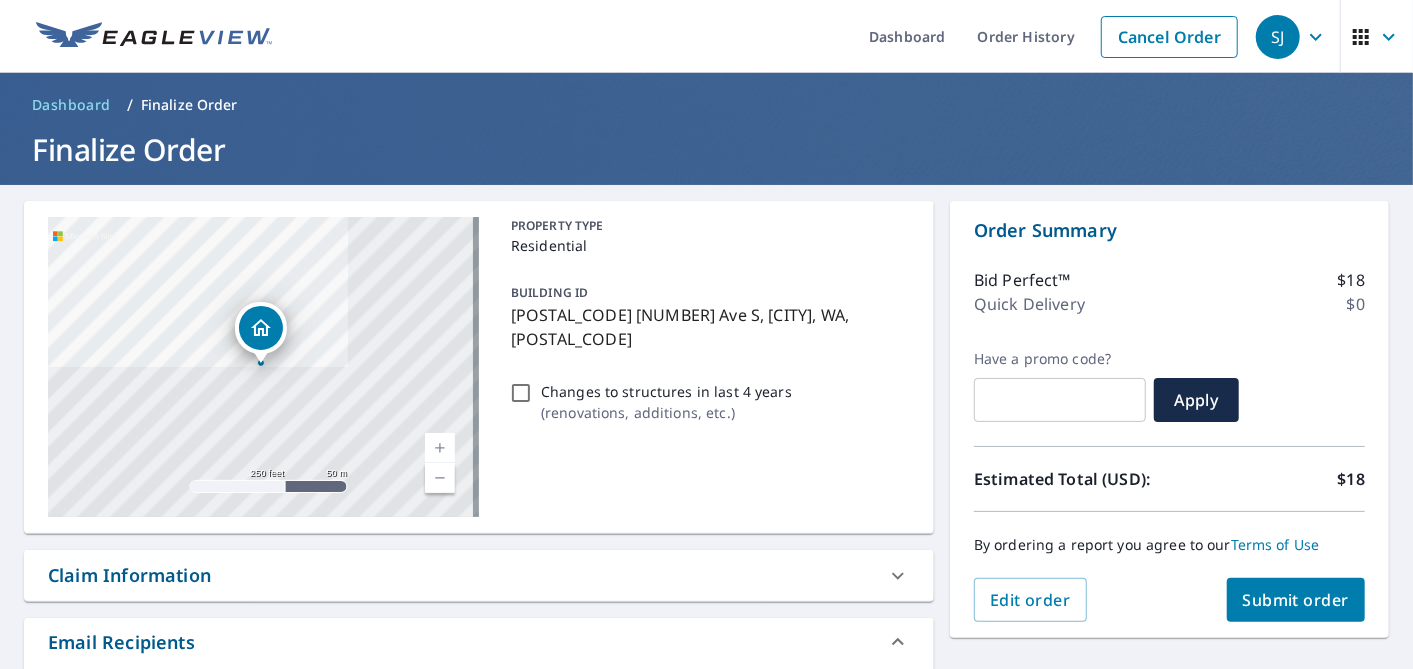 click on "Submit order" at bounding box center (1296, 600) 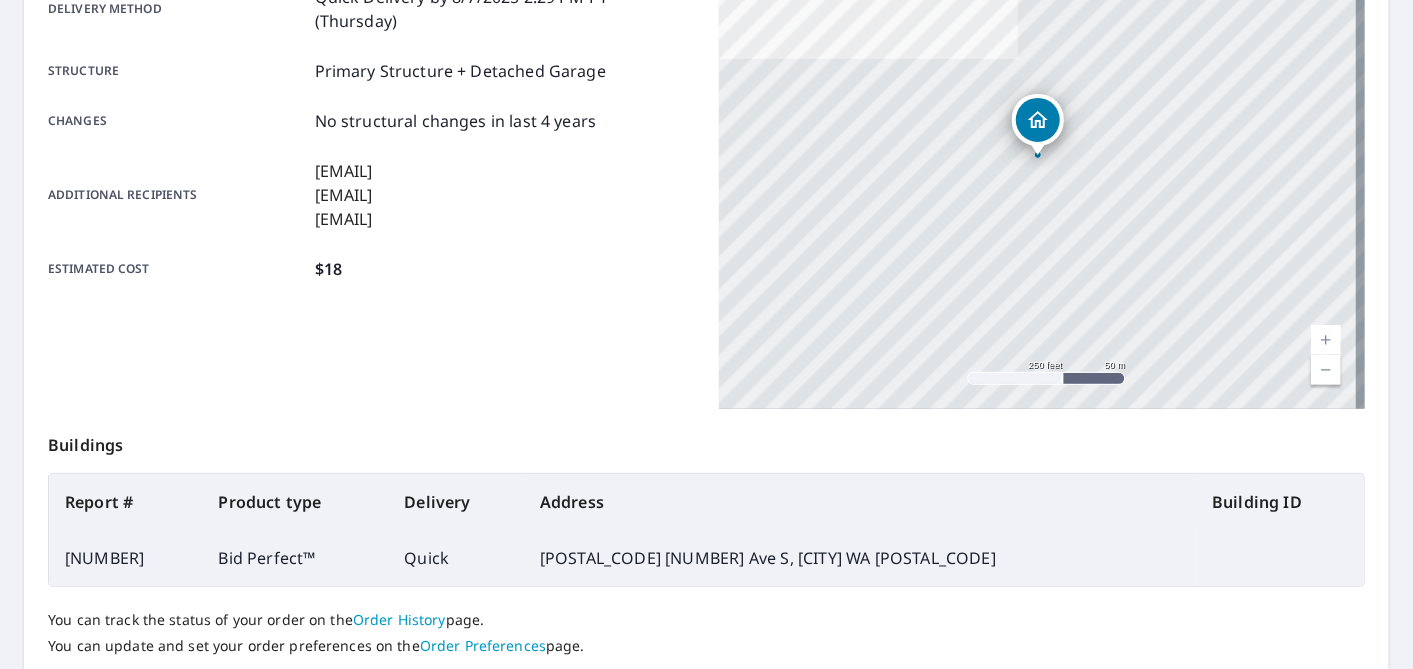 scroll, scrollTop: 506, scrollLeft: 0, axis: vertical 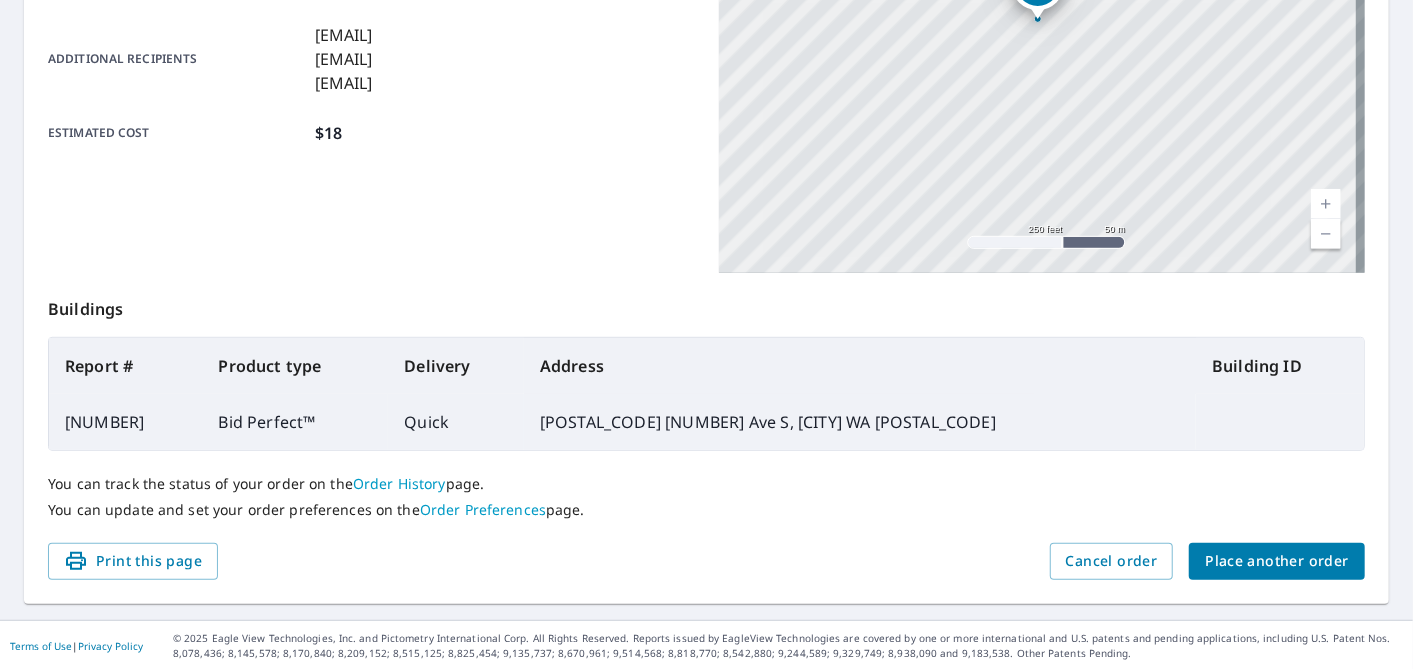 click on "Place another order" at bounding box center (1277, 561) 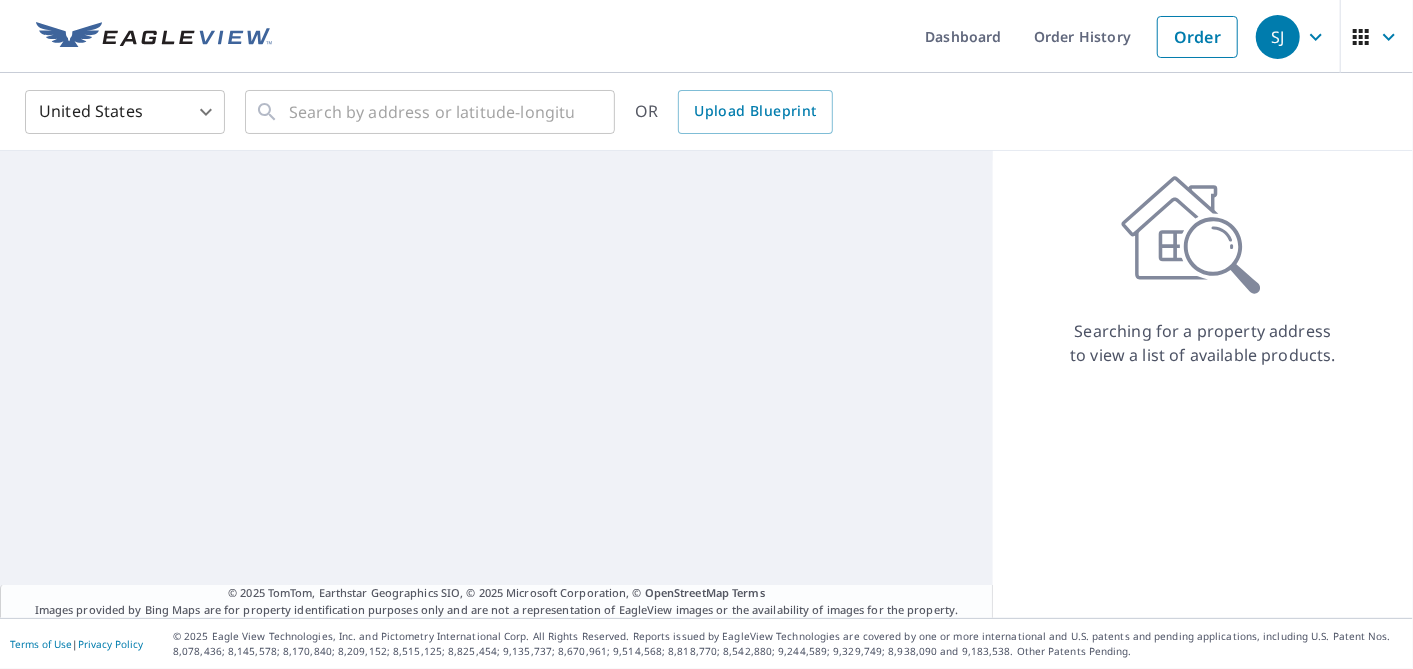 scroll, scrollTop: 0, scrollLeft: 0, axis: both 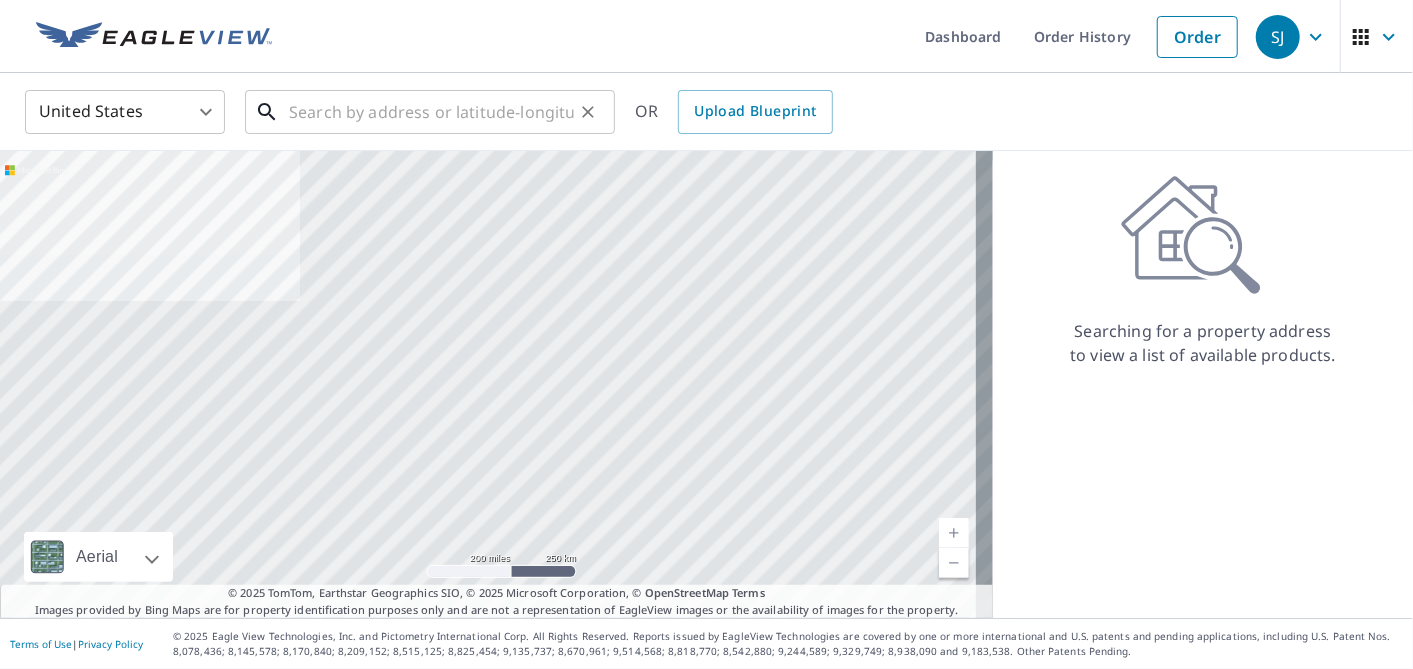 click at bounding box center [431, 112] 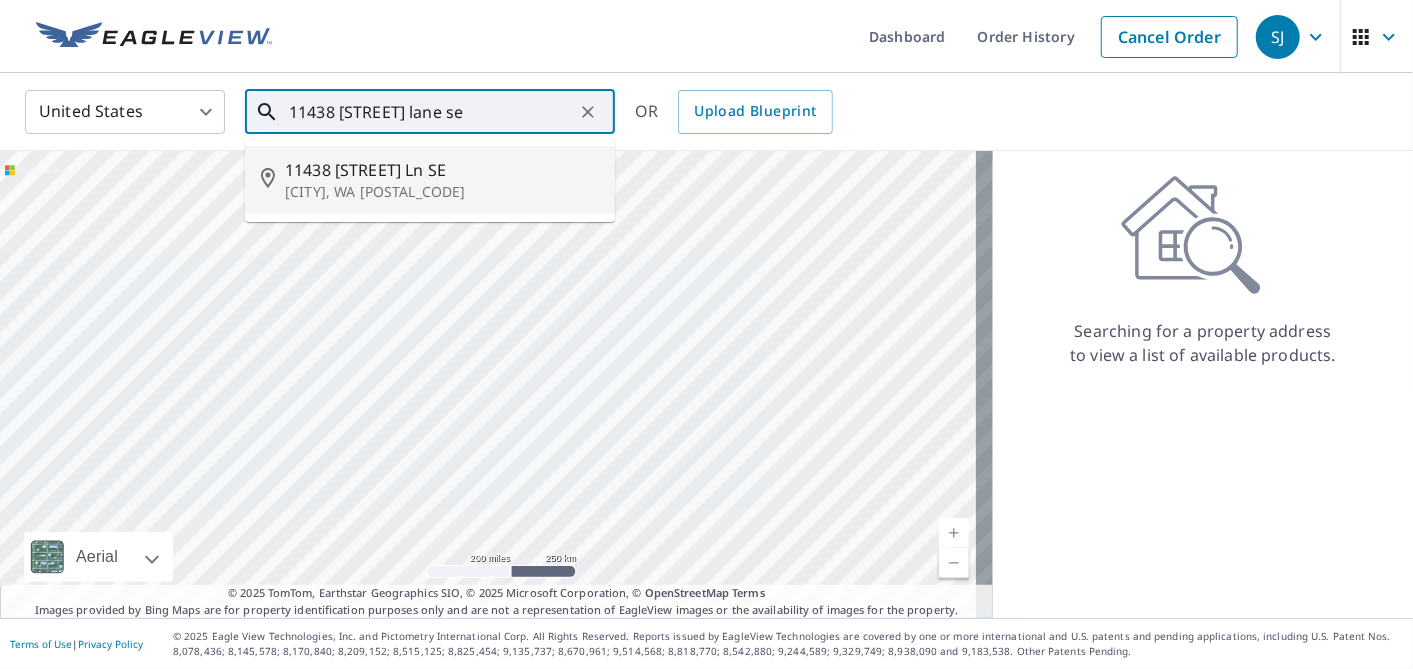 click on "[CITY], WA [POSTAL_CODE]" at bounding box center (442, 192) 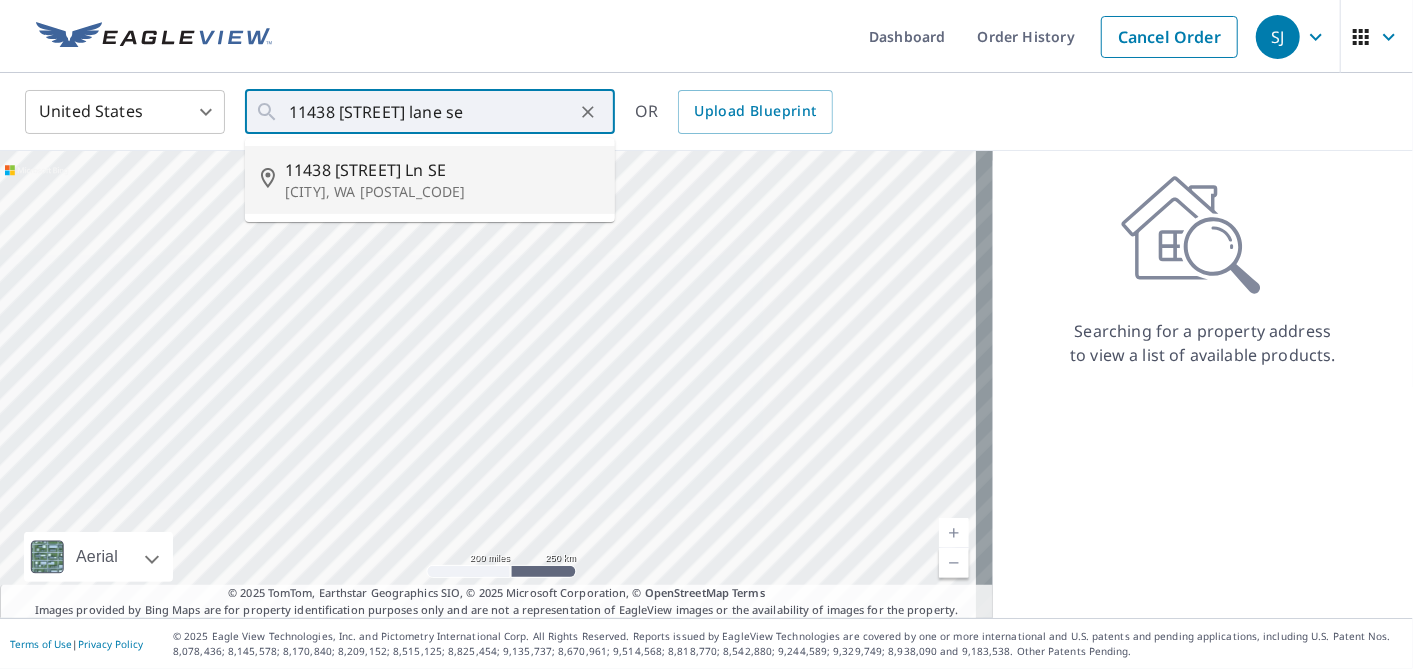 type on "11438 [STREET] Ln SE [CITY], WA [POSTAL_CODE]" 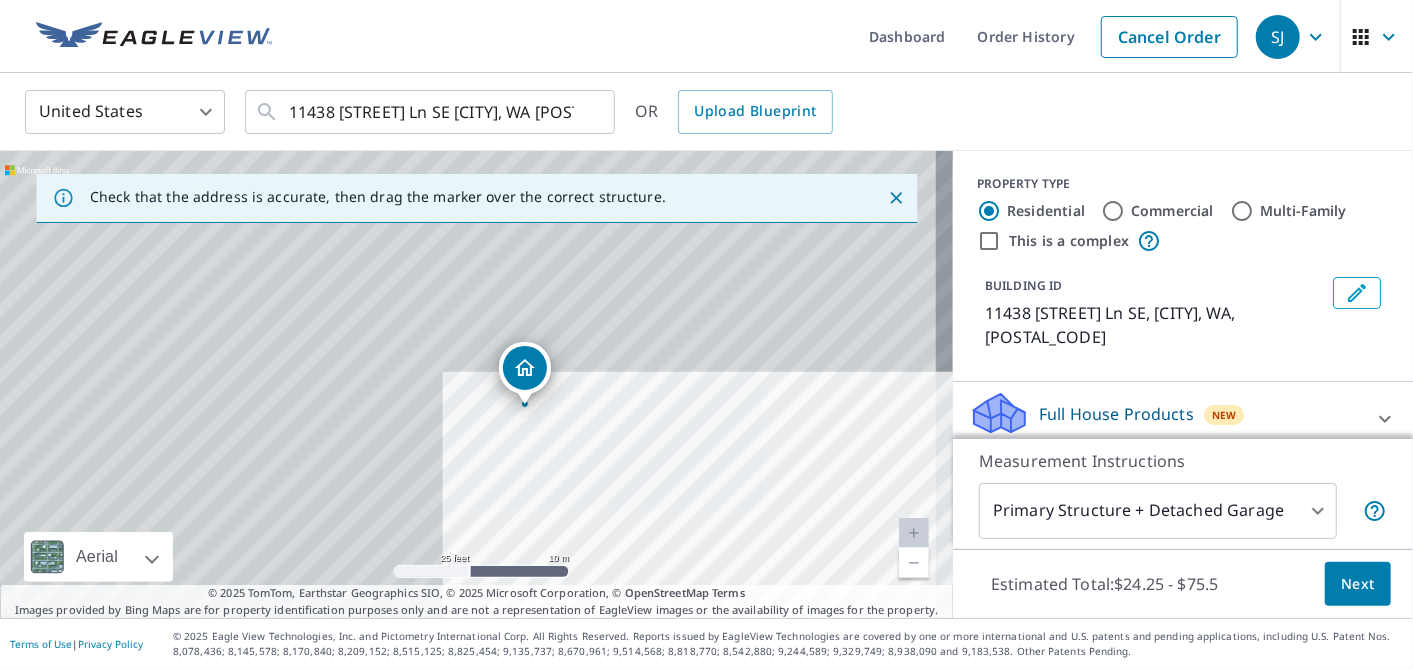 drag, startPoint x: 377, startPoint y: 408, endPoint x: 629, endPoint y: 376, distance: 254.02362 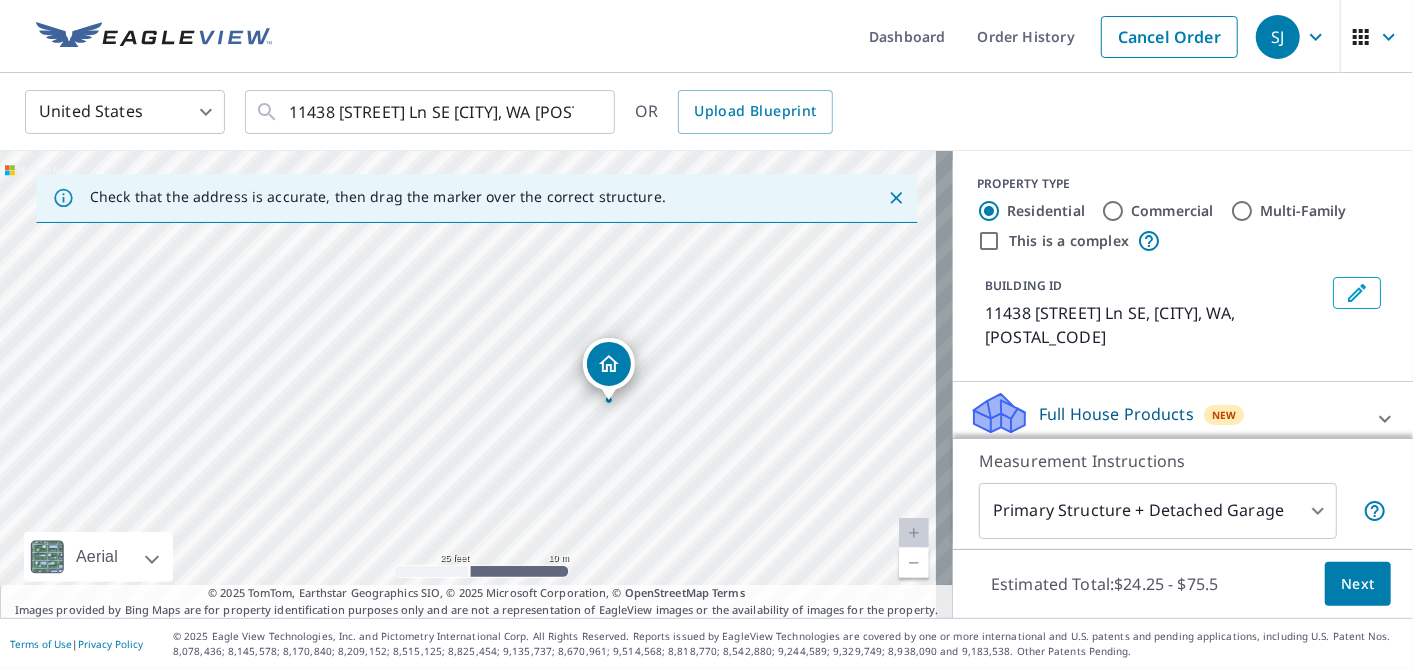 drag, startPoint x: 765, startPoint y: 386, endPoint x: 788, endPoint y: 291, distance: 97.74457 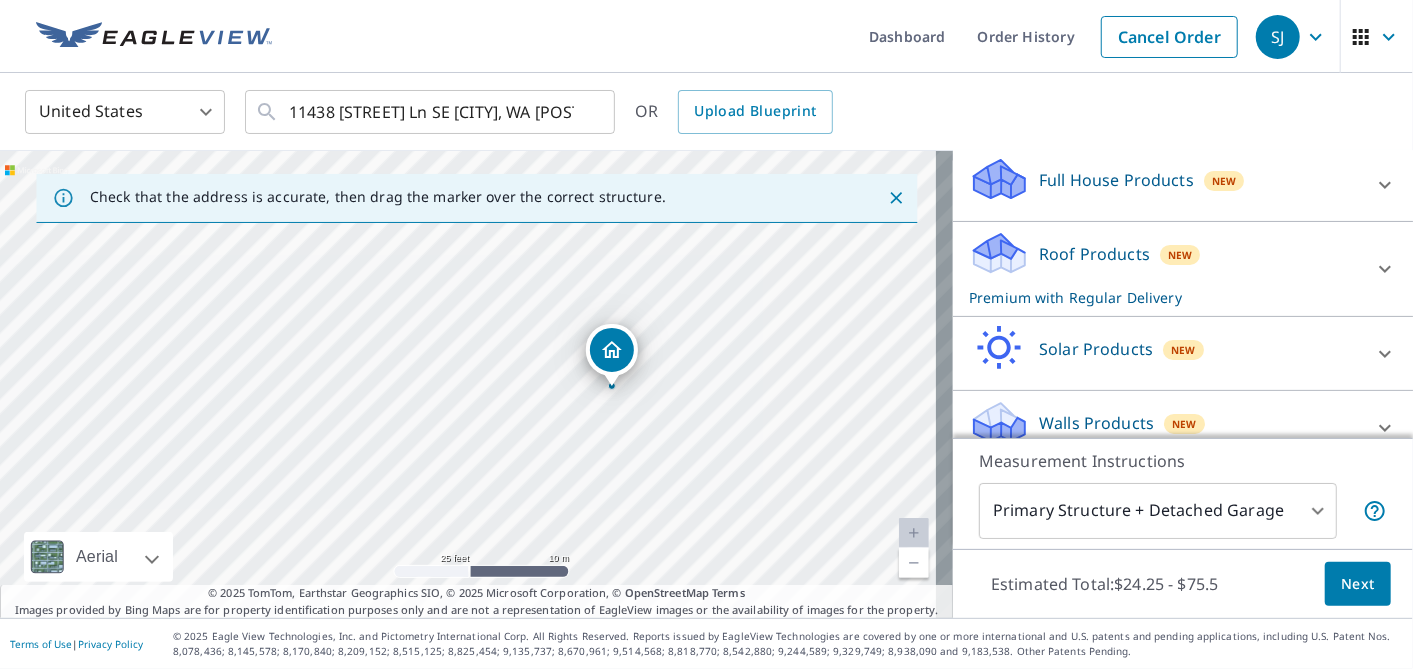 scroll, scrollTop: 214, scrollLeft: 0, axis: vertical 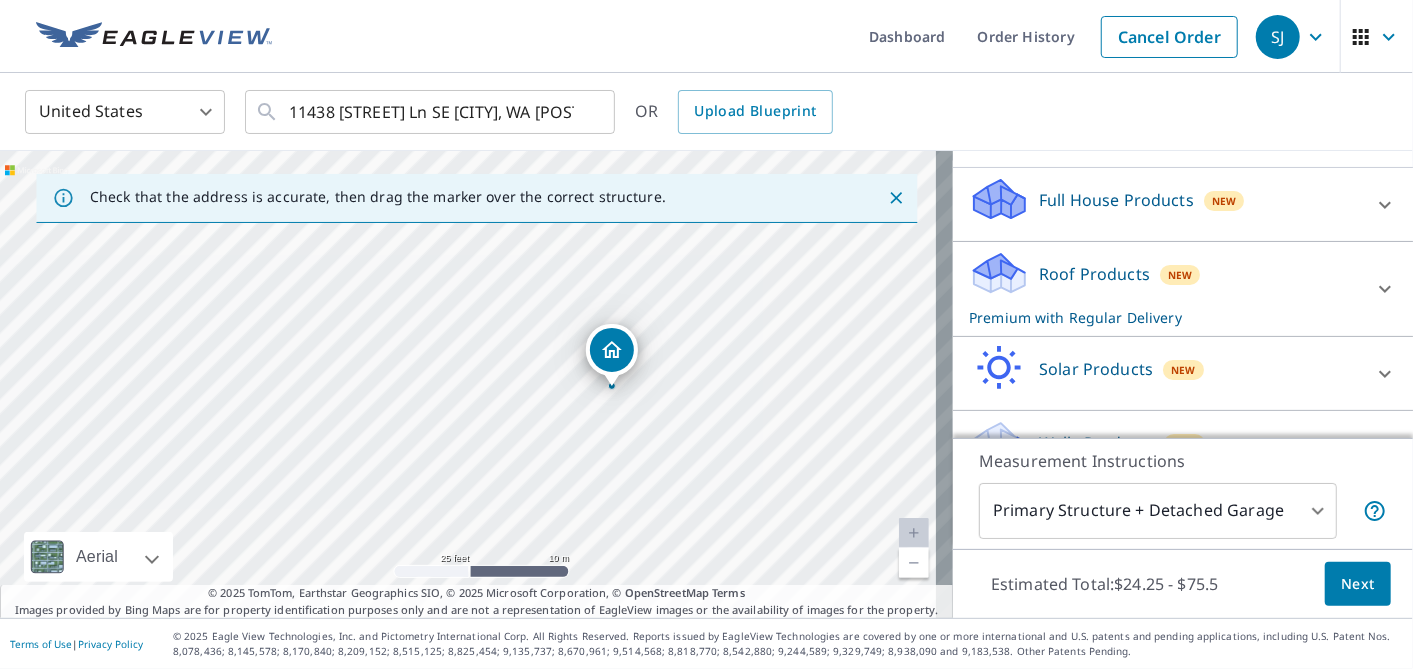 click on "Roof Products" at bounding box center [1094, 274] 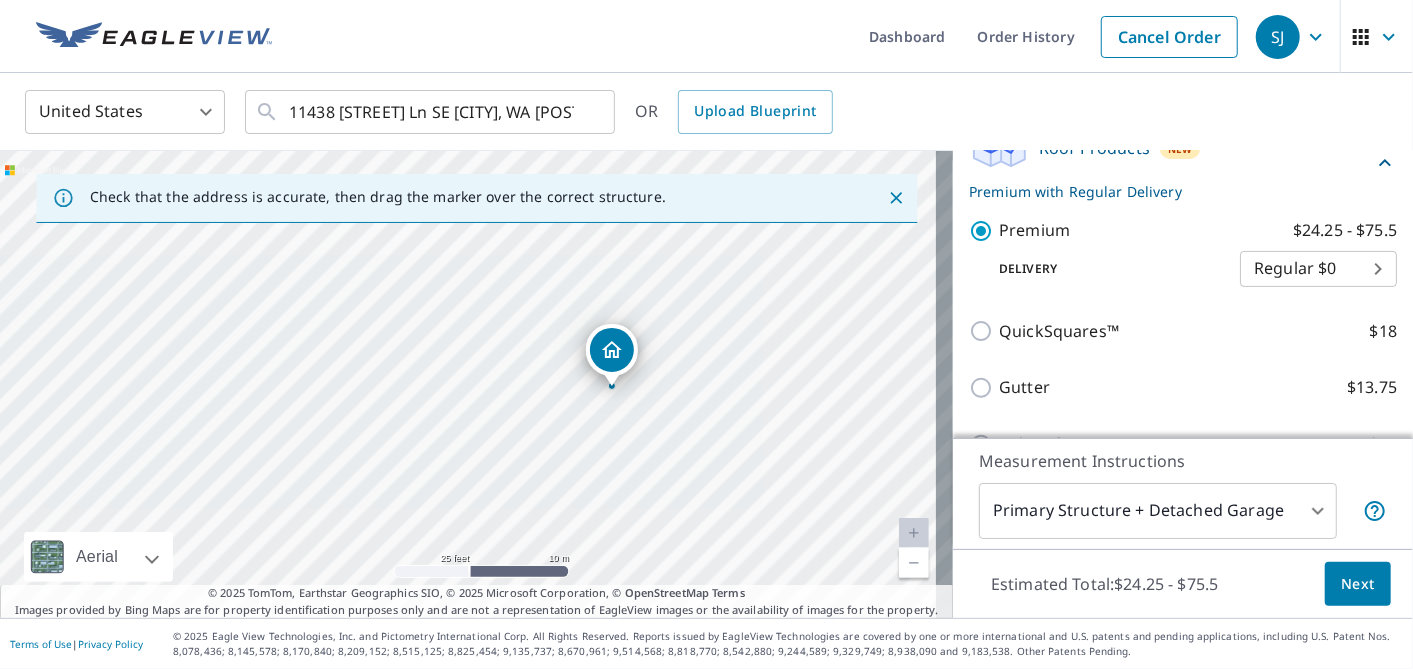 scroll, scrollTop: 402, scrollLeft: 0, axis: vertical 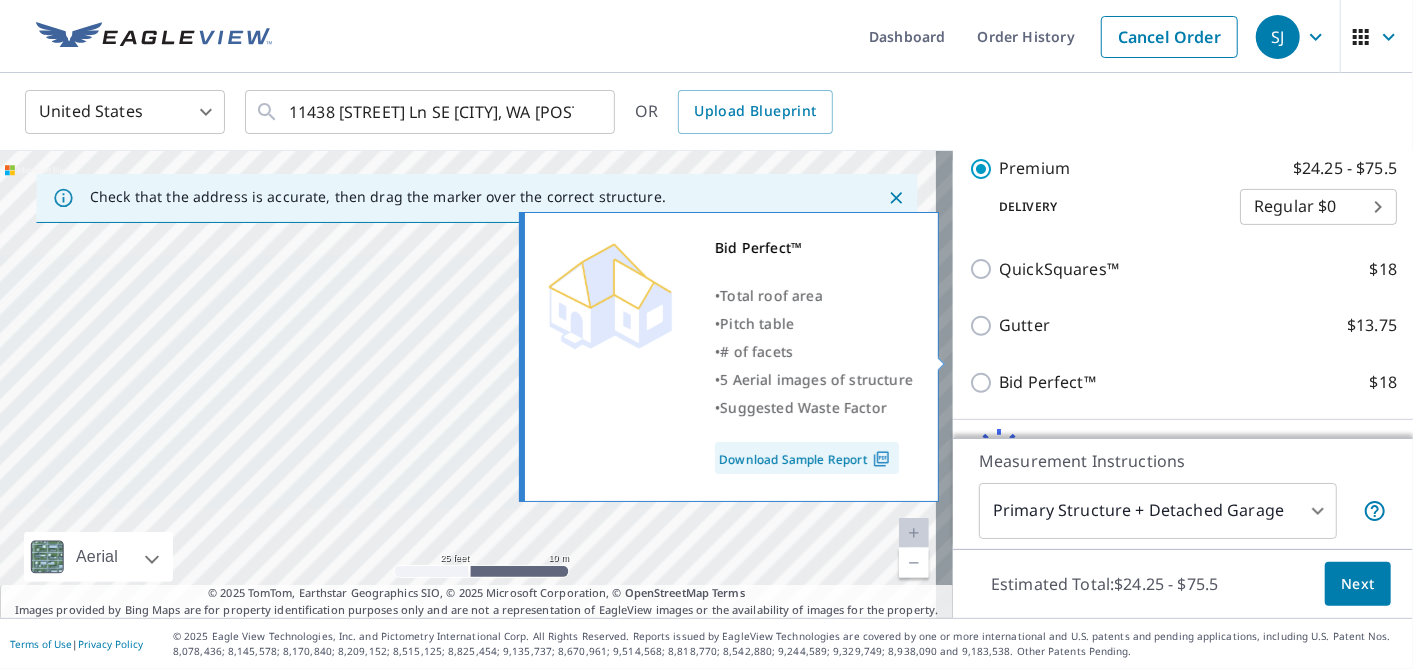 click on "Bid Perfect™" at bounding box center [1047, 382] 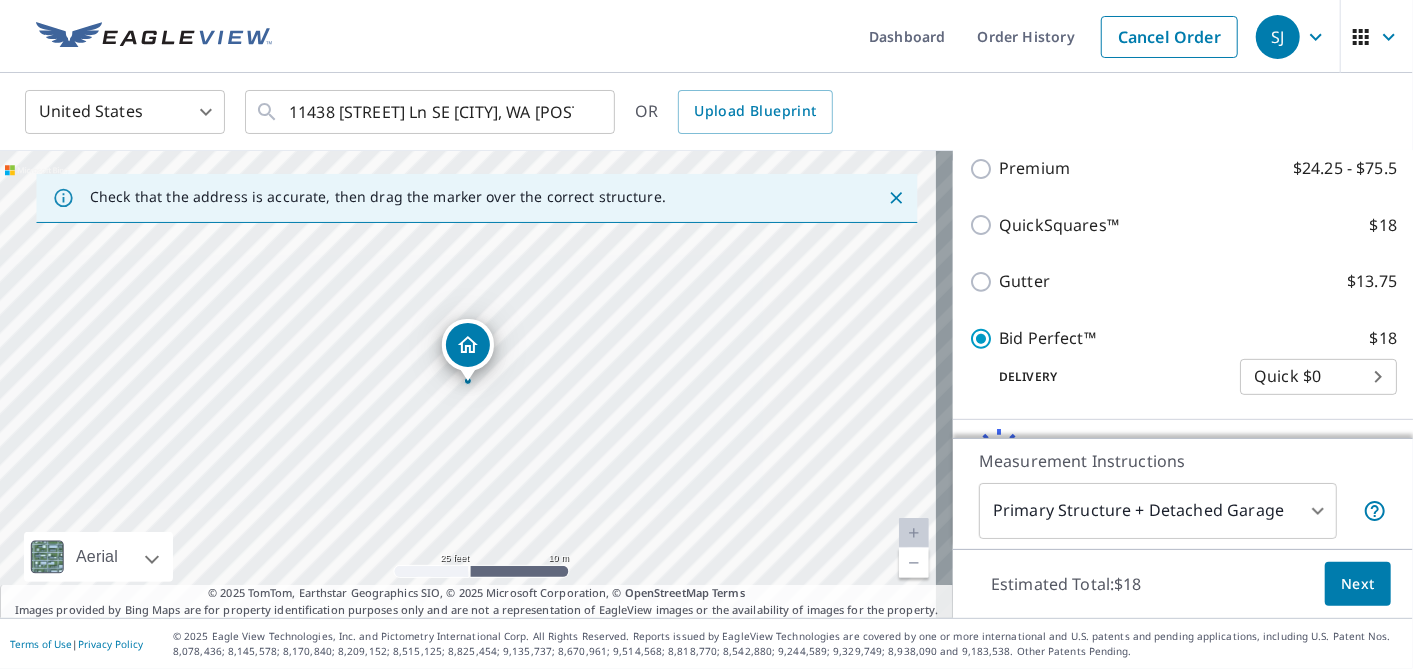 click on "Next" at bounding box center [1358, 584] 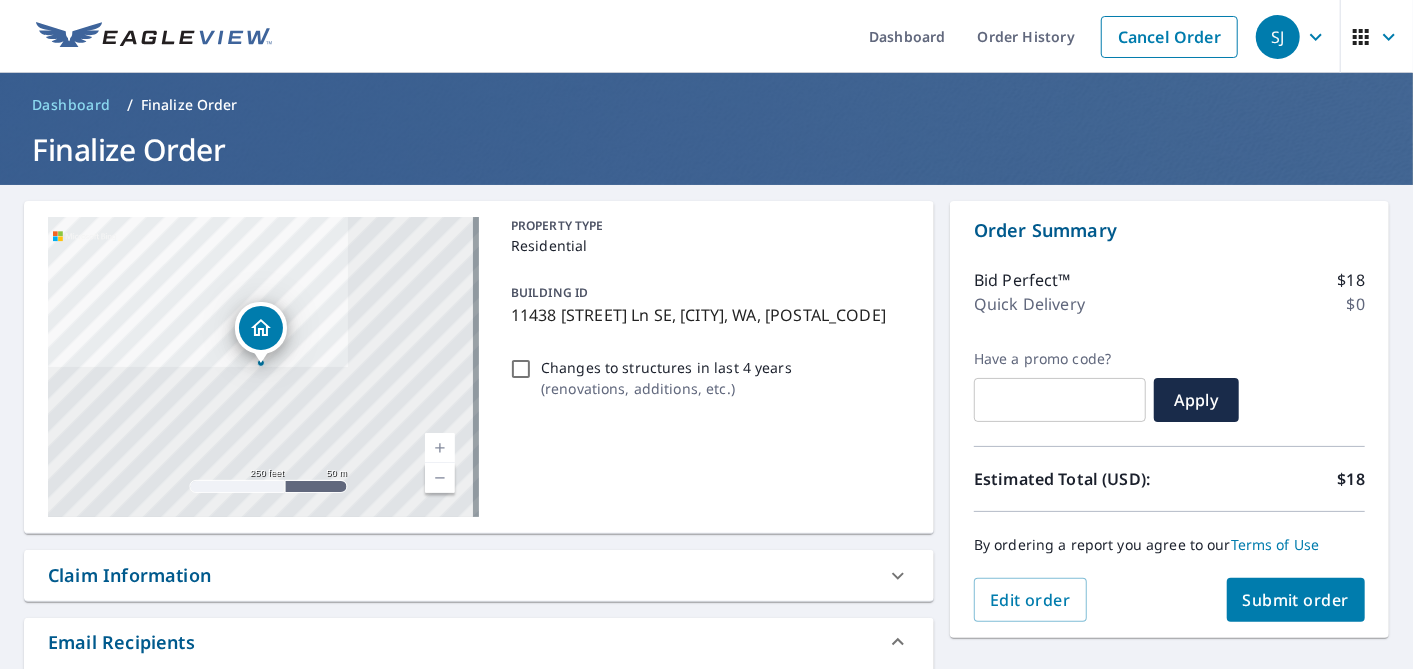 click on "Submit order" at bounding box center (1296, 600) 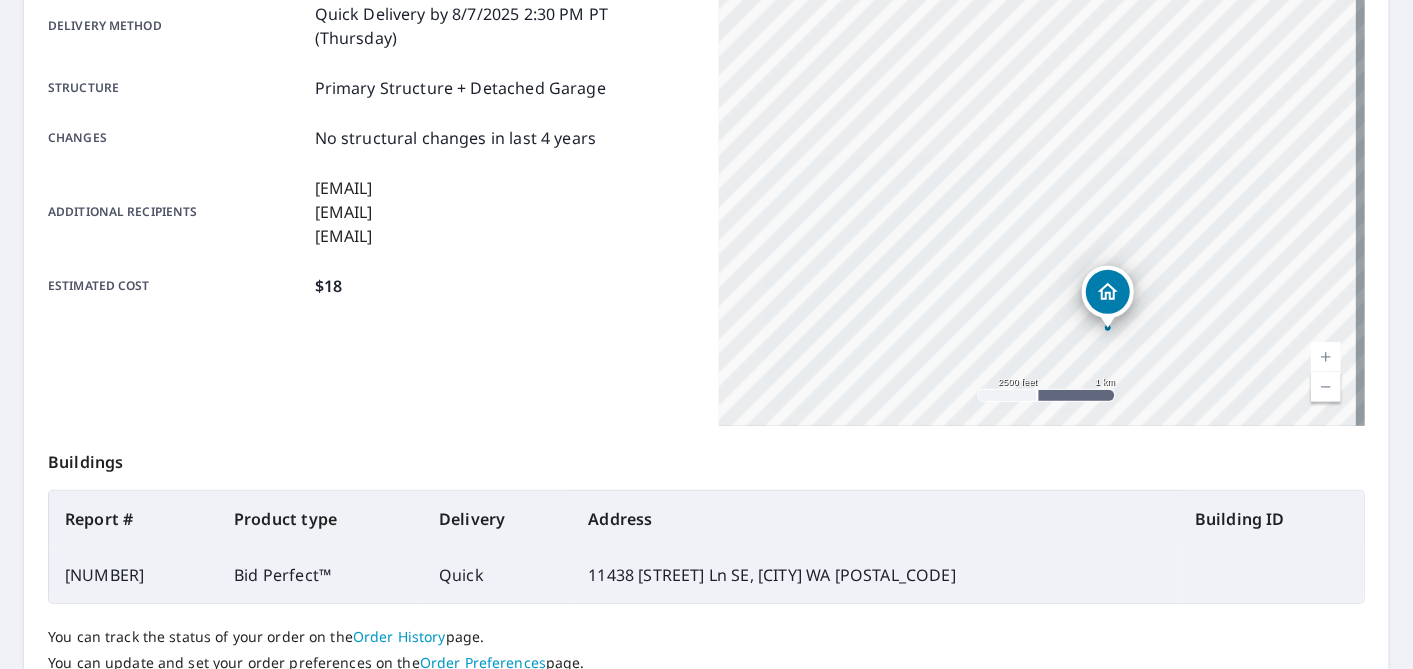 scroll, scrollTop: 506, scrollLeft: 0, axis: vertical 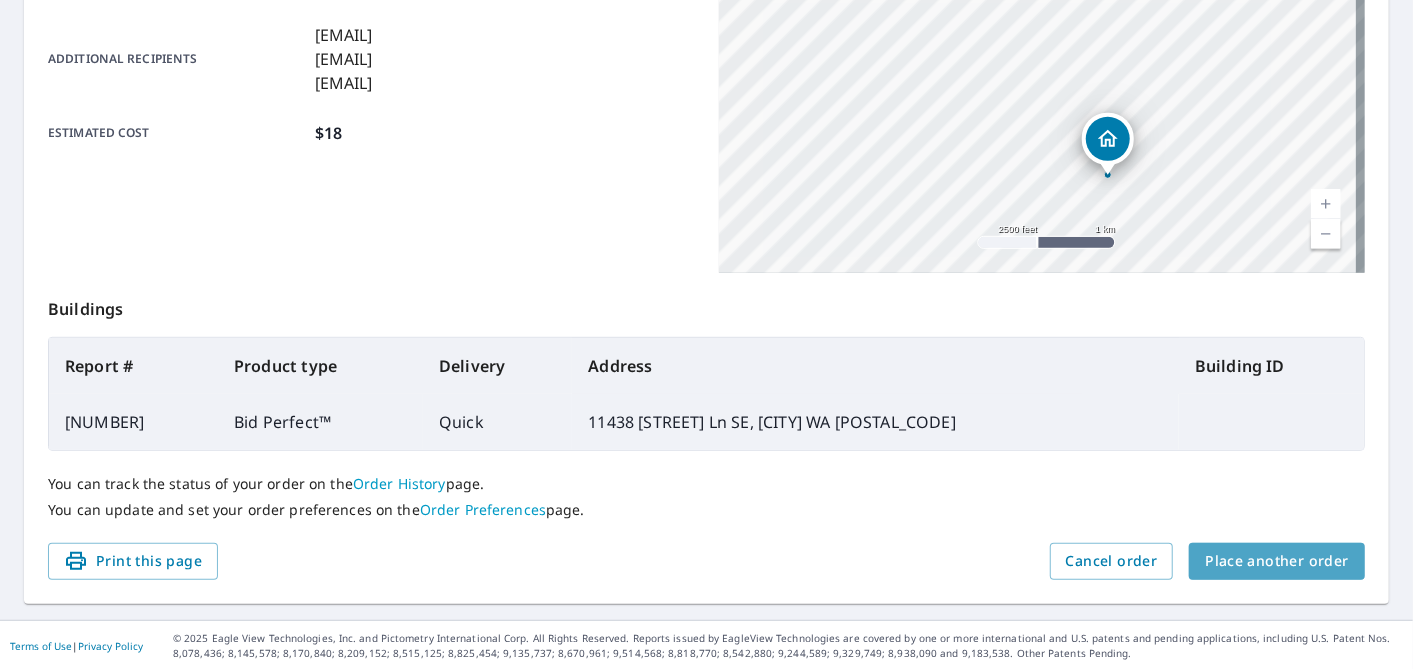 click on "Place another order" at bounding box center (1277, 561) 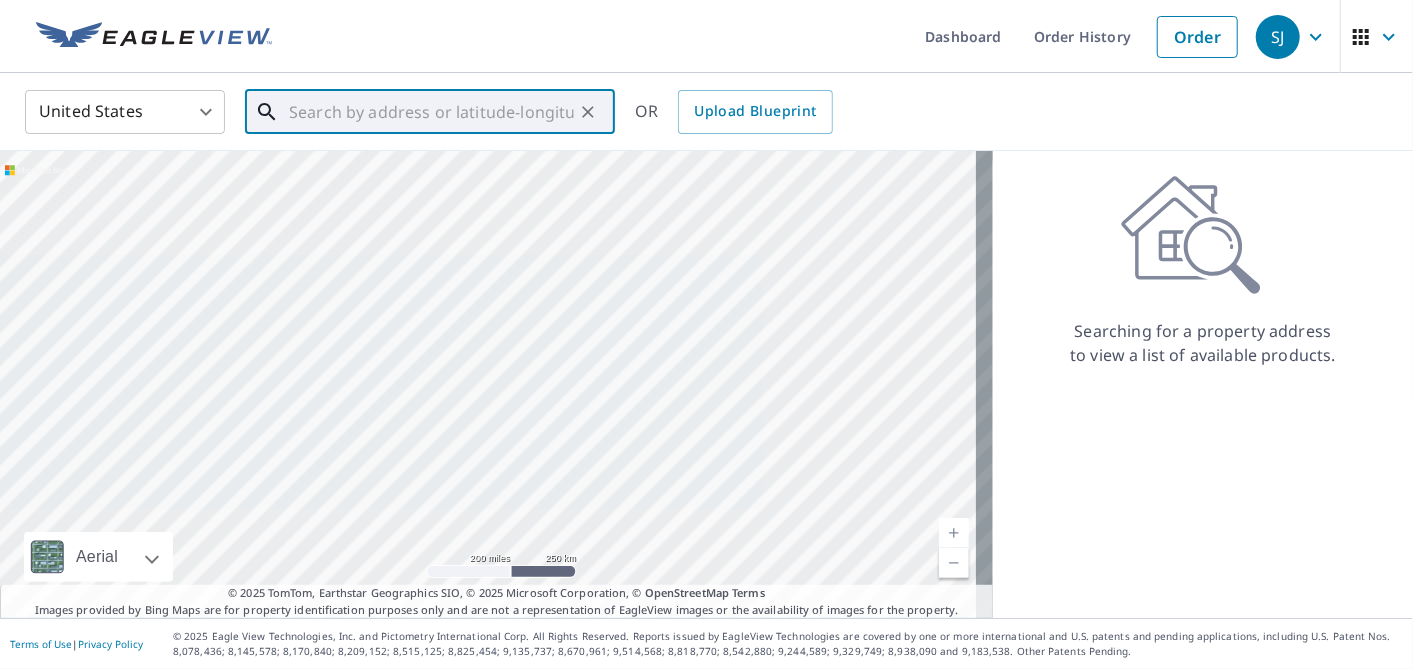 click at bounding box center [431, 112] 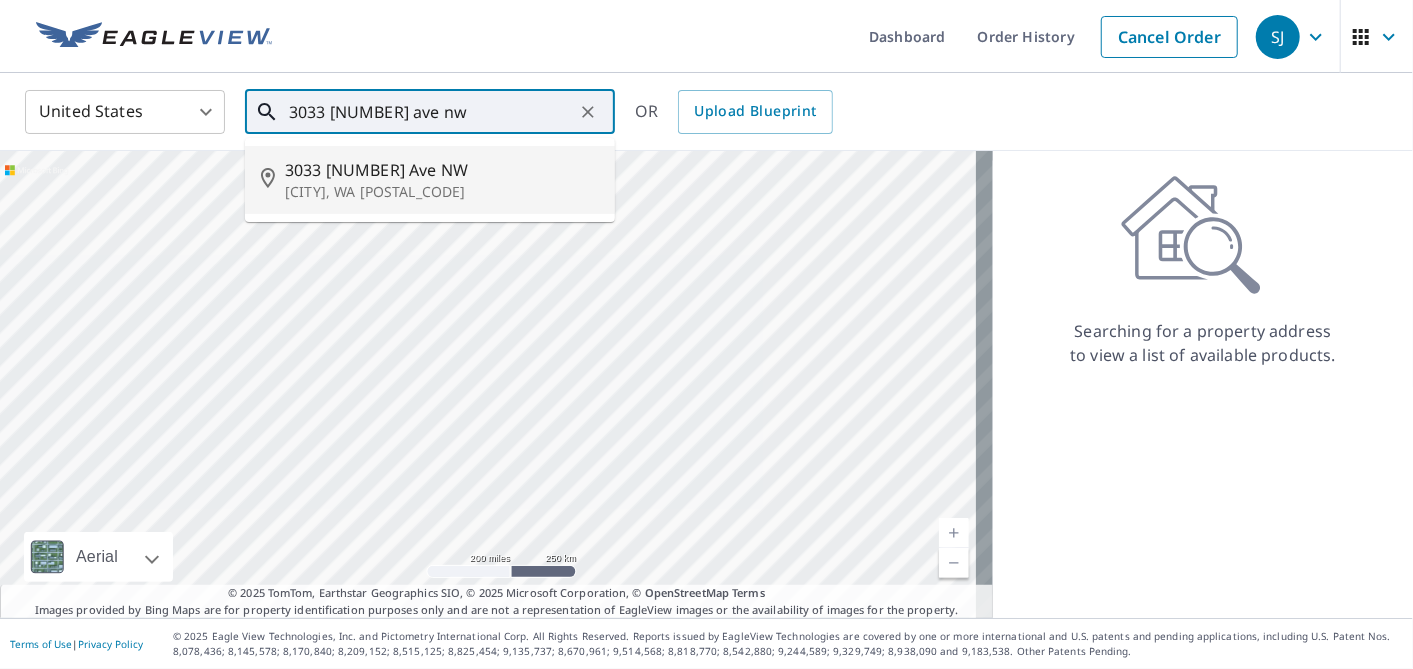 click on "3033 [NUMBER] Ave NW" at bounding box center (442, 170) 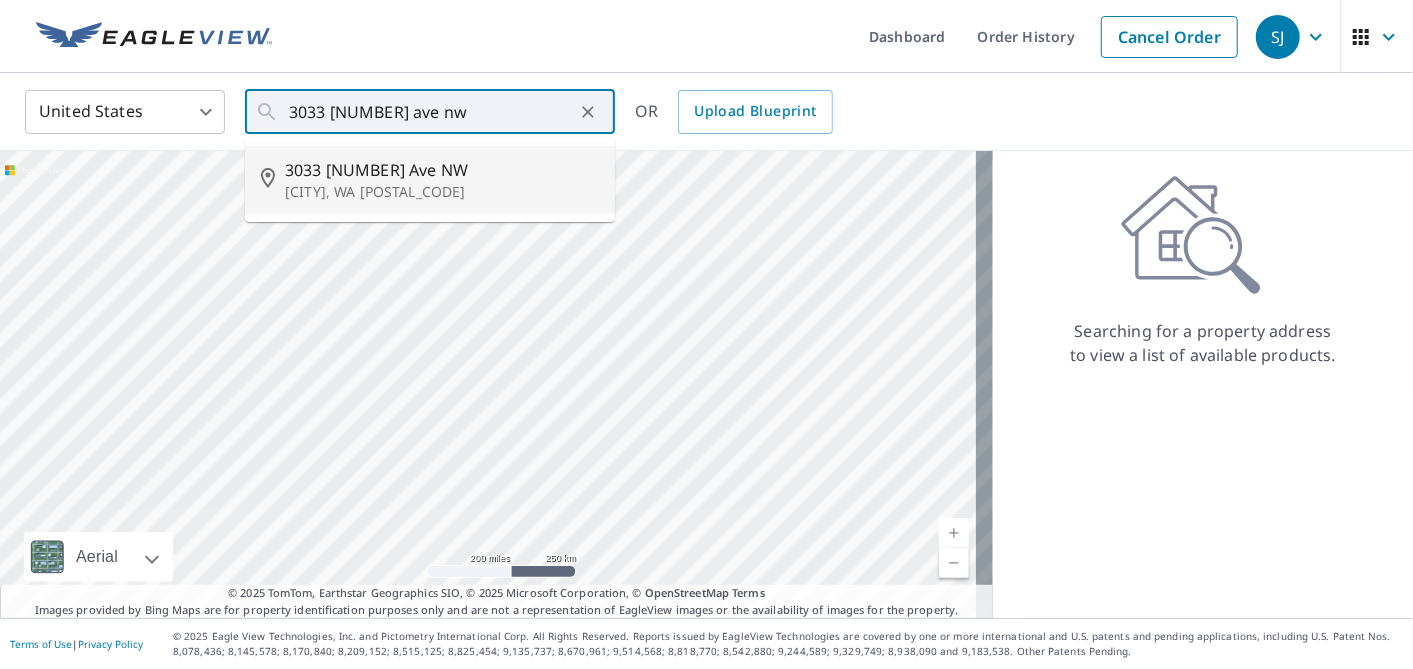 type on "3033 [NUMBER] Ave NW [CITY], WA [POSTAL_CODE]" 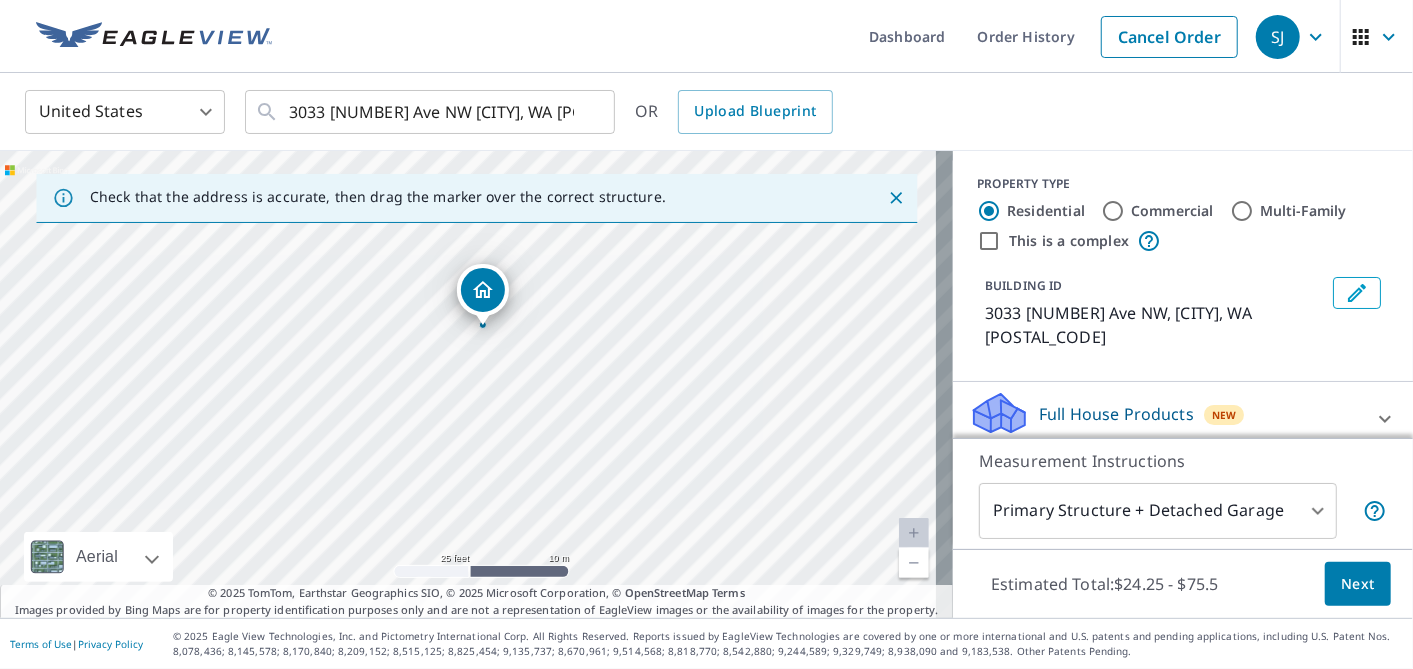 drag, startPoint x: 502, startPoint y: 382, endPoint x: 625, endPoint y: 297, distance: 149.51254 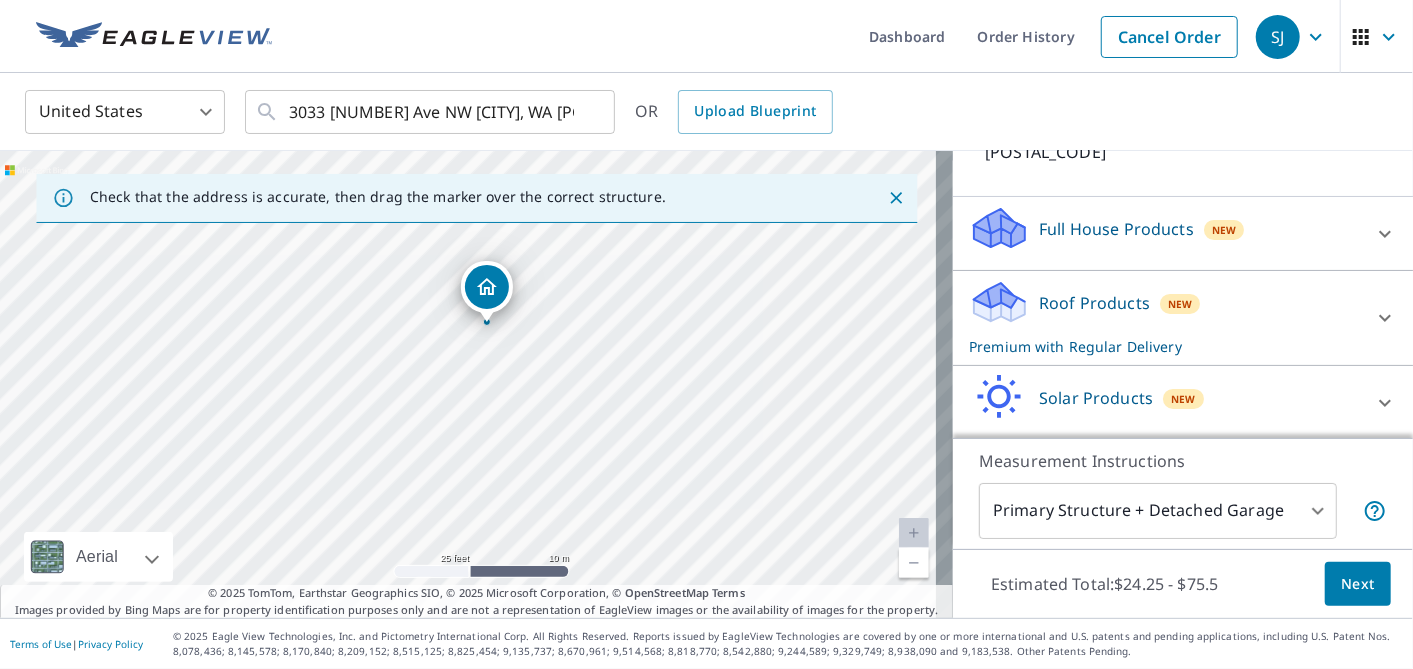 scroll, scrollTop: 190, scrollLeft: 0, axis: vertical 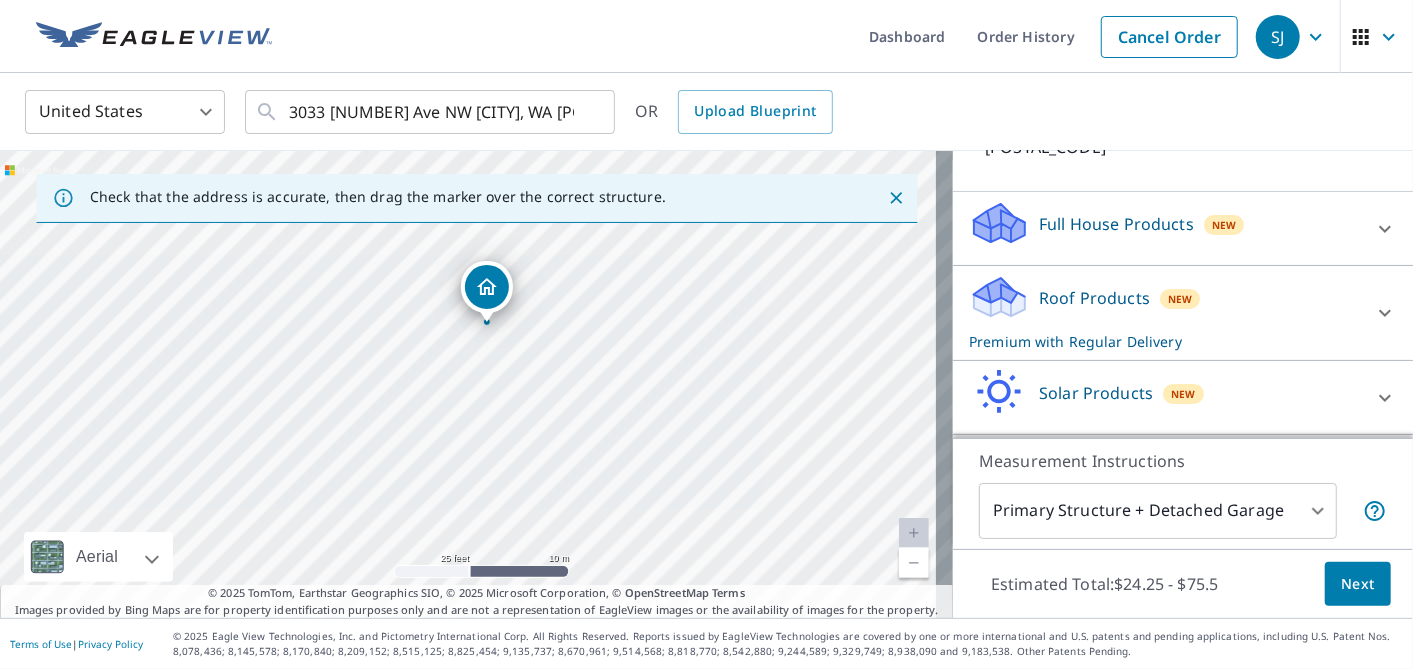 click on "Roof Products" at bounding box center [1094, 298] 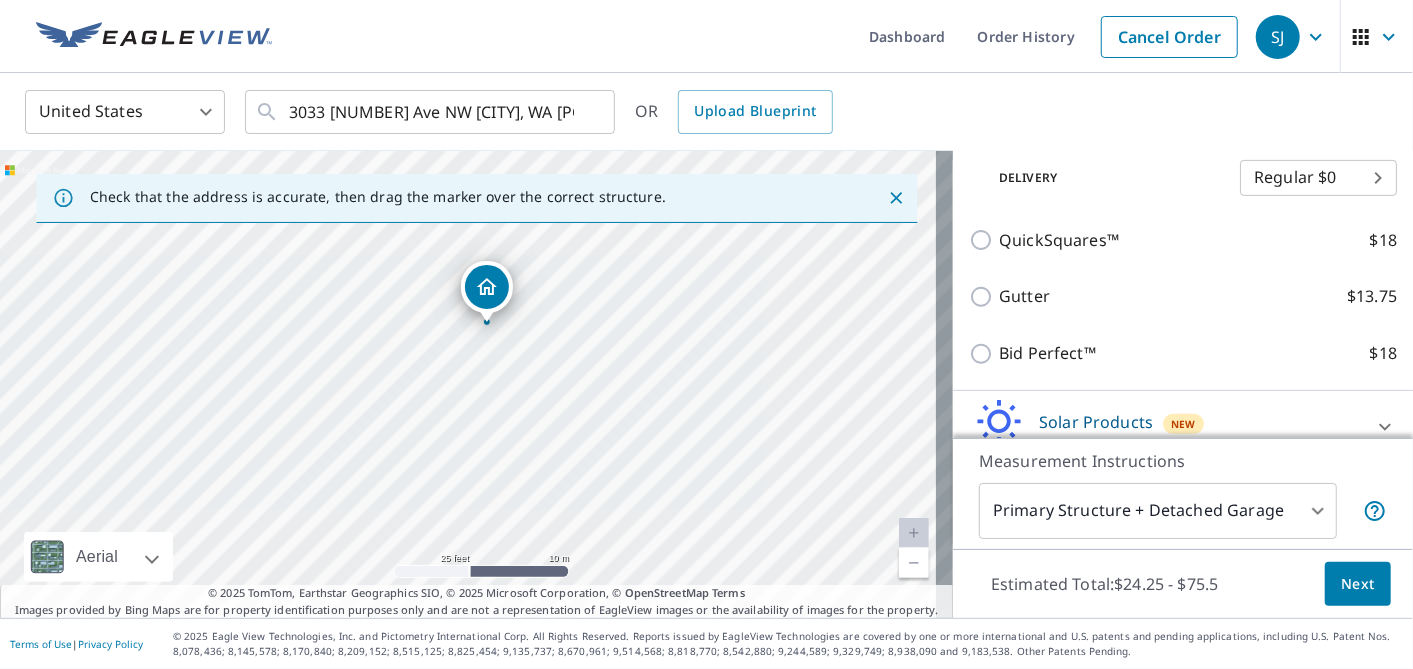 scroll, scrollTop: 432, scrollLeft: 0, axis: vertical 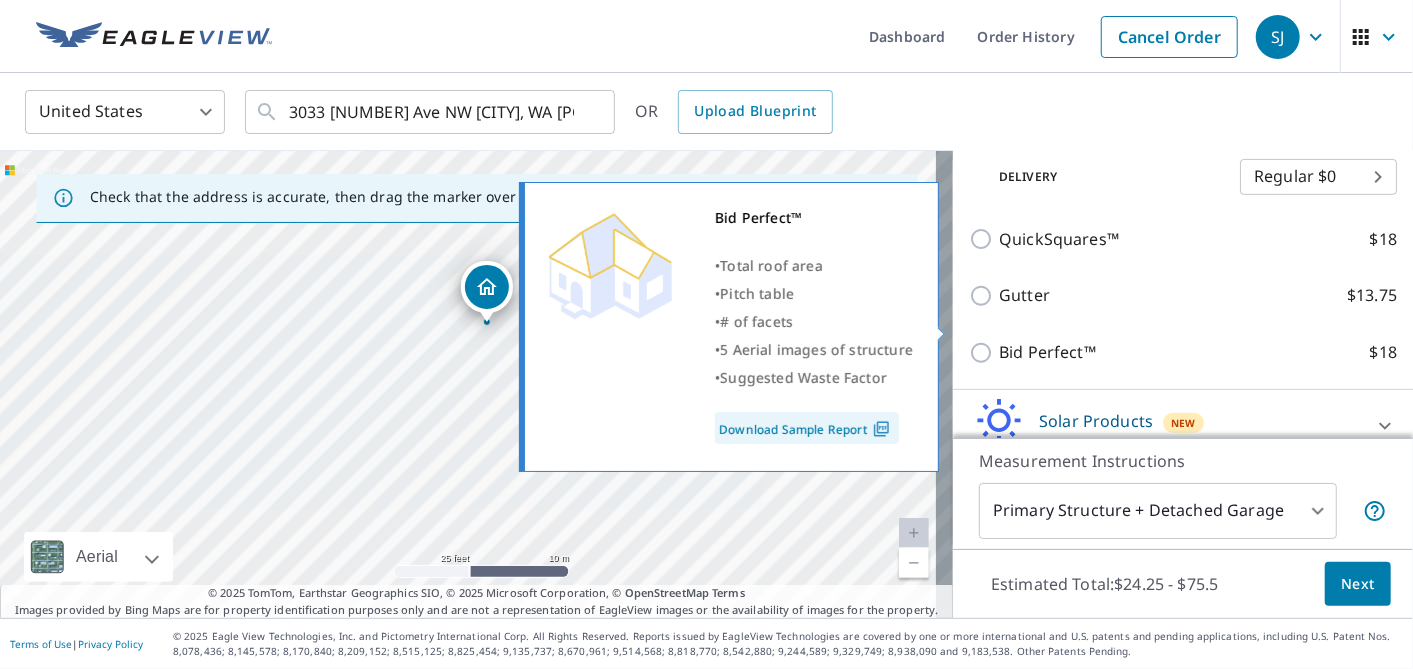 click on "Bid Perfect™" at bounding box center [1047, 352] 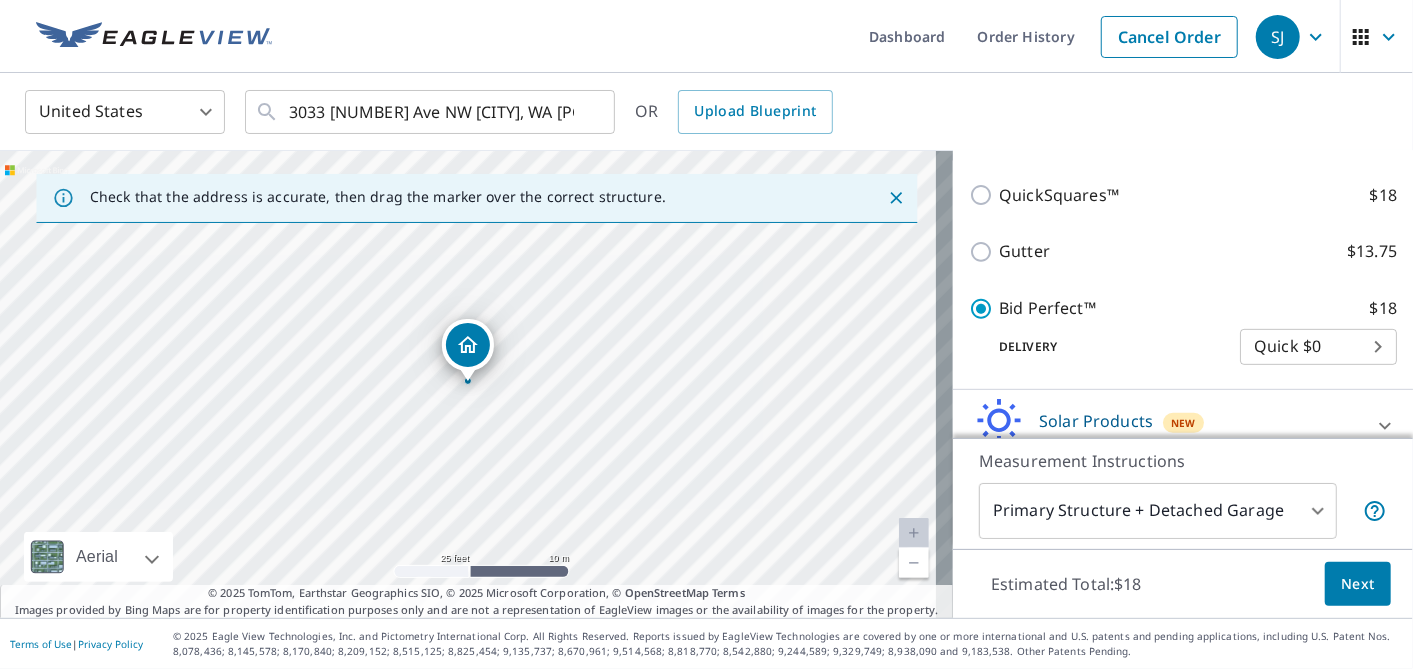 click on "Next" at bounding box center [1358, 584] 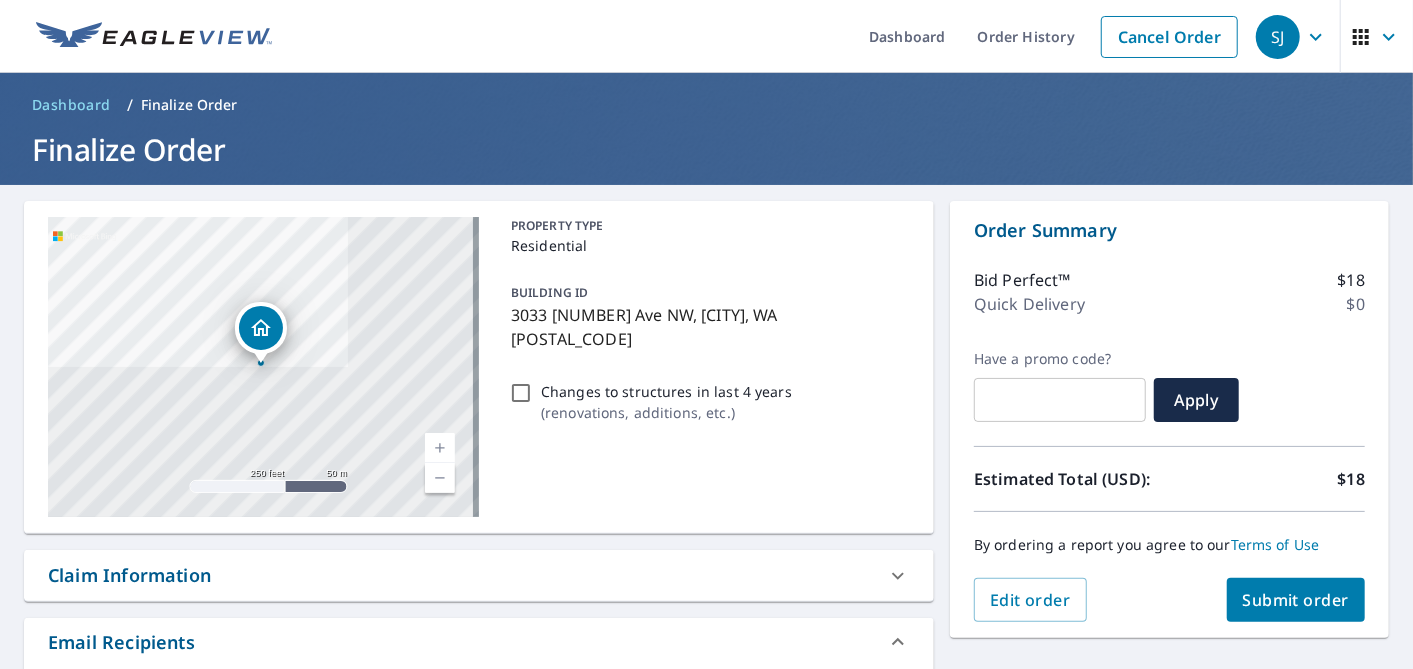click on "Submit order" at bounding box center [1296, 600] 